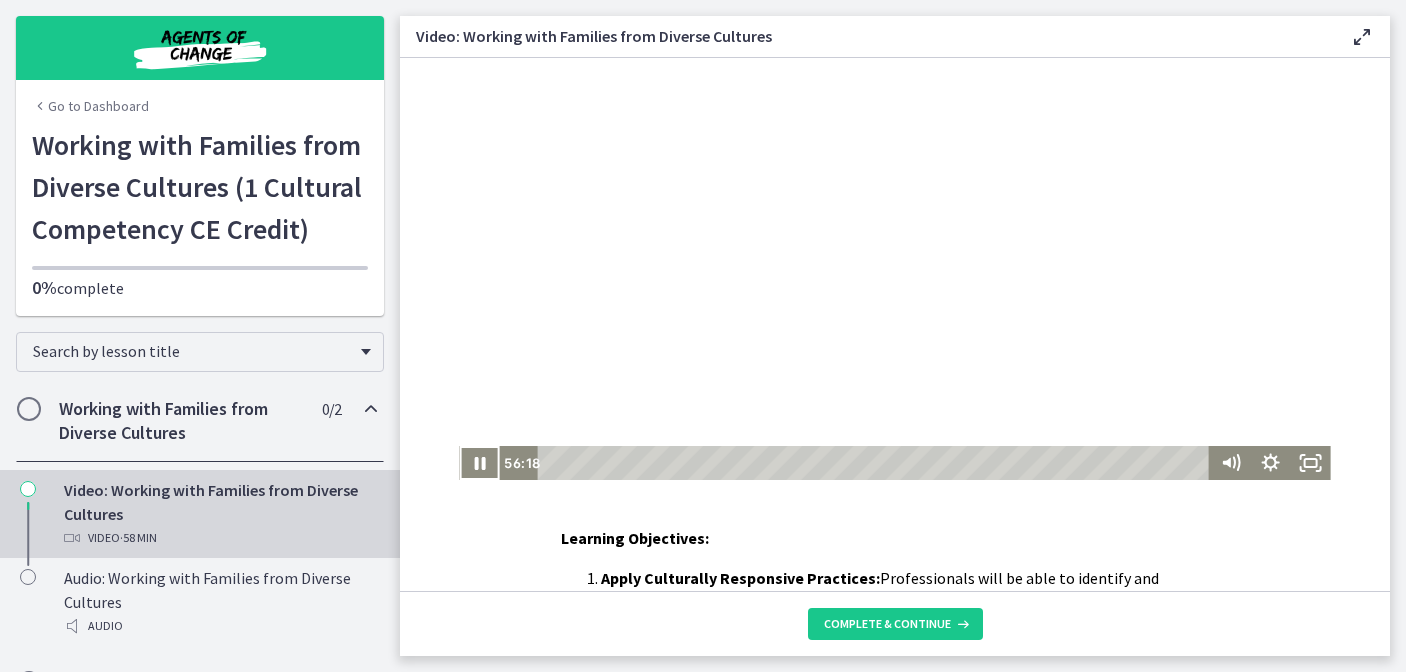 scroll, scrollTop: 0, scrollLeft: 0, axis: both 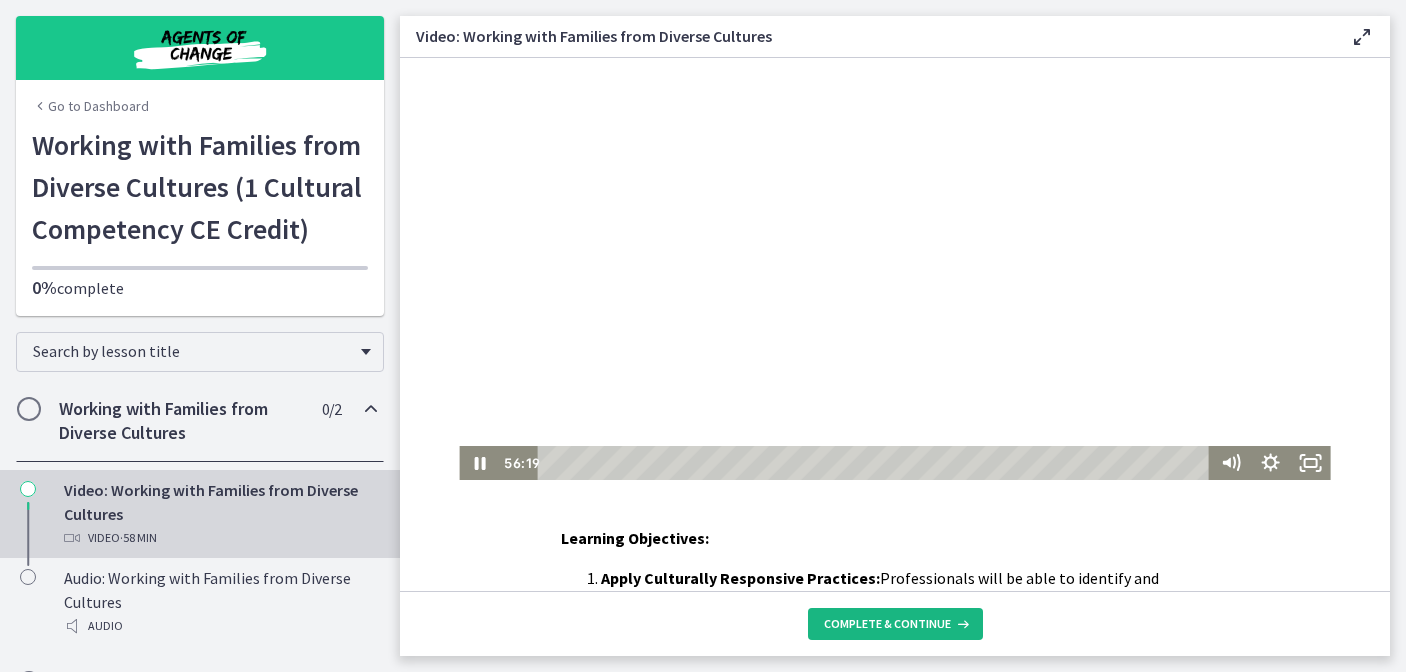click on "Complete & continue" at bounding box center [887, 624] 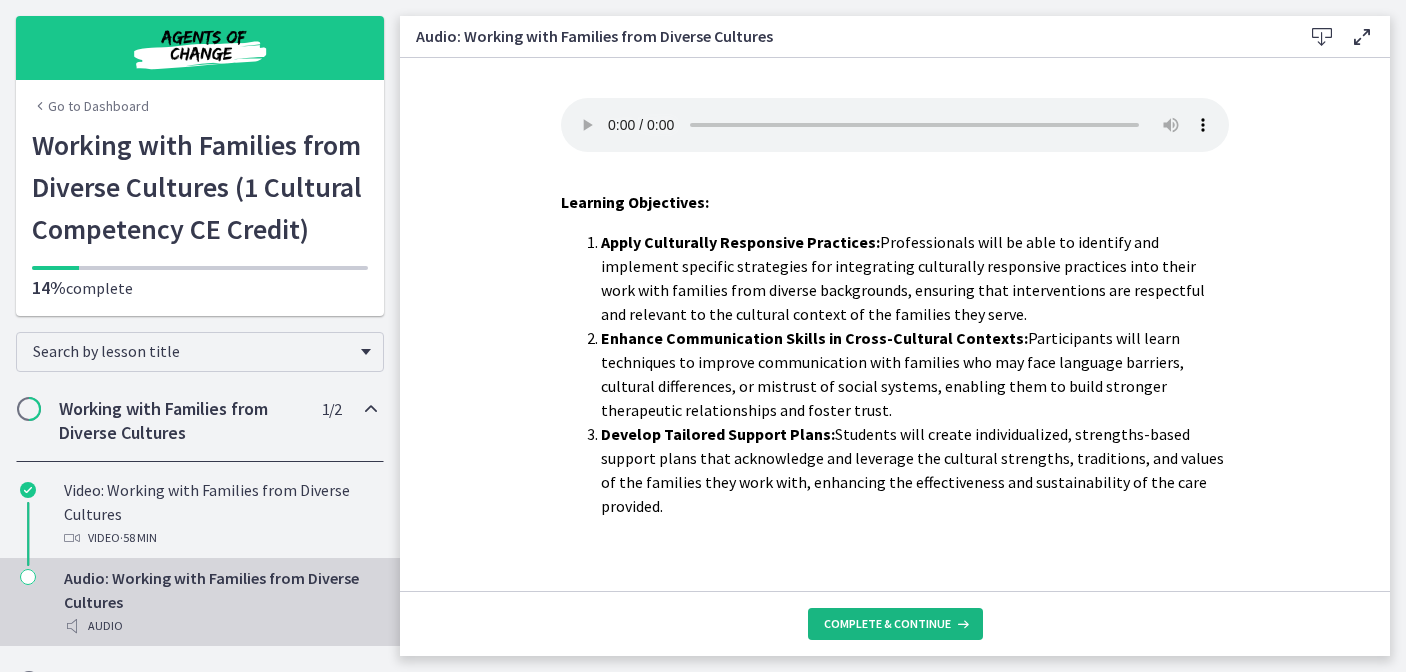 click on "Complete & continue" at bounding box center [887, 624] 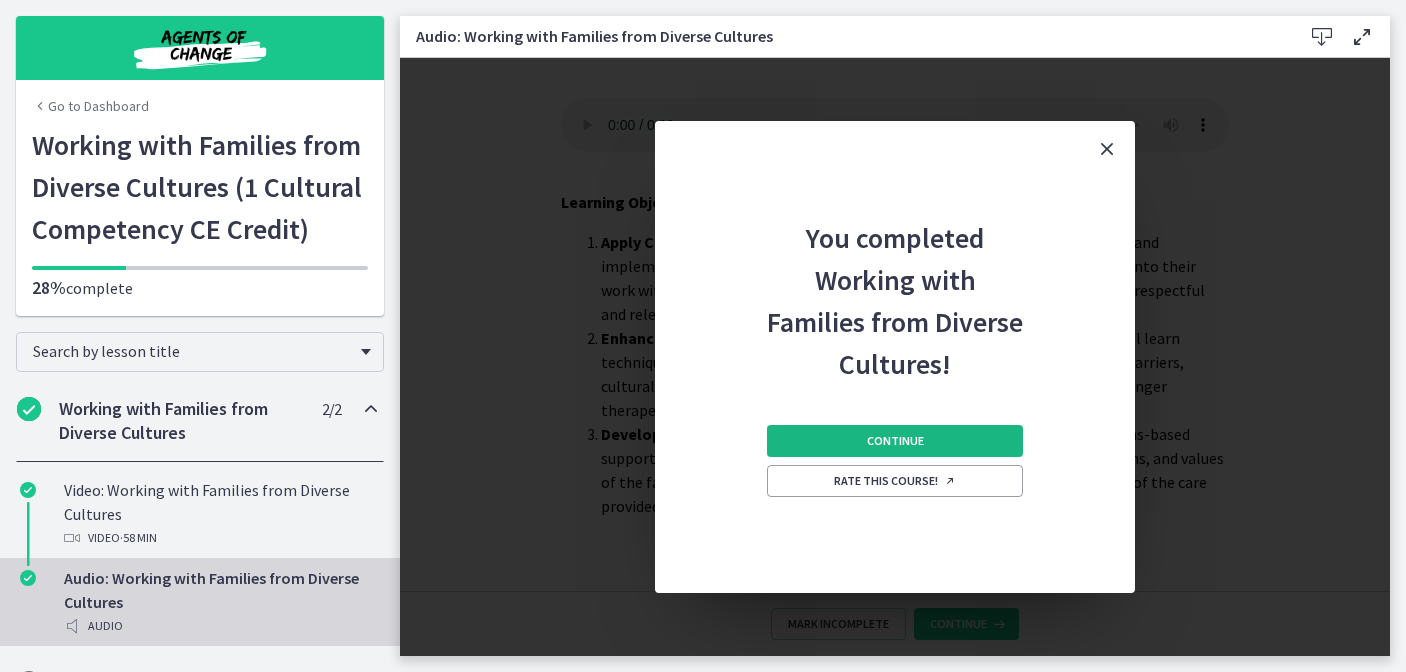 click on "Continue" at bounding box center [895, 441] 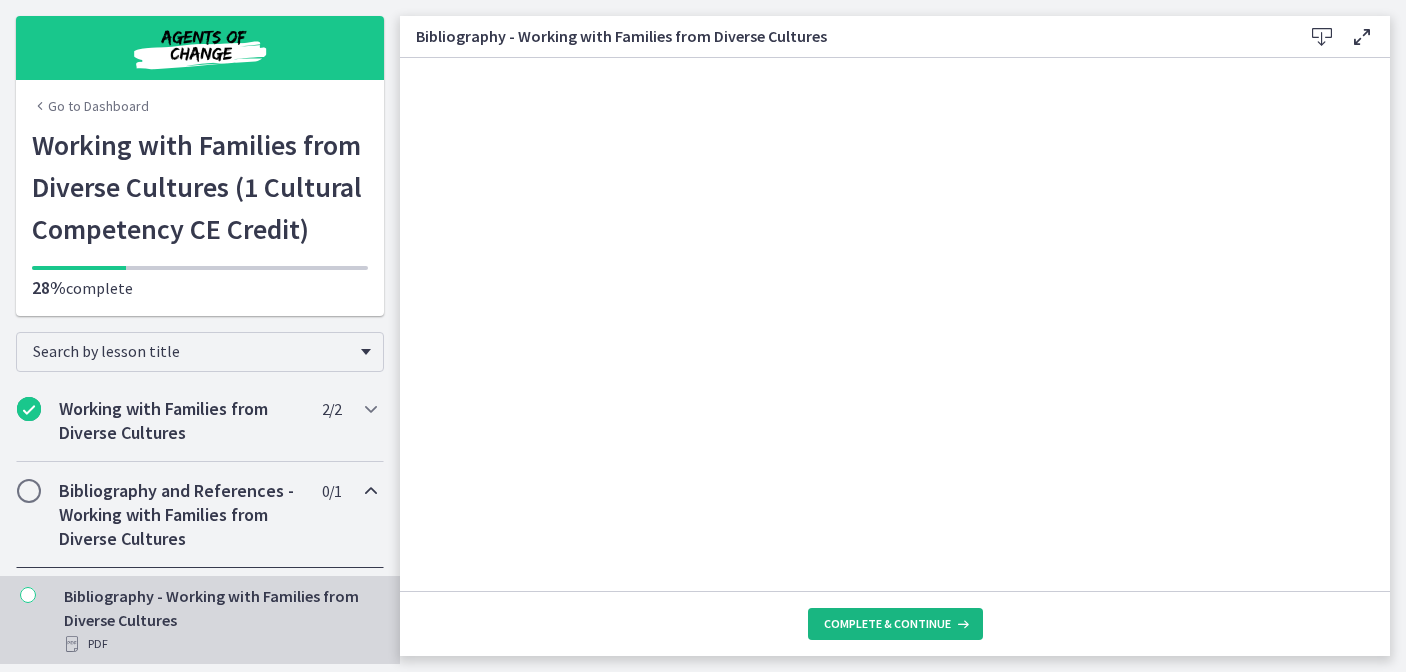 click on "Complete & continue" at bounding box center (887, 624) 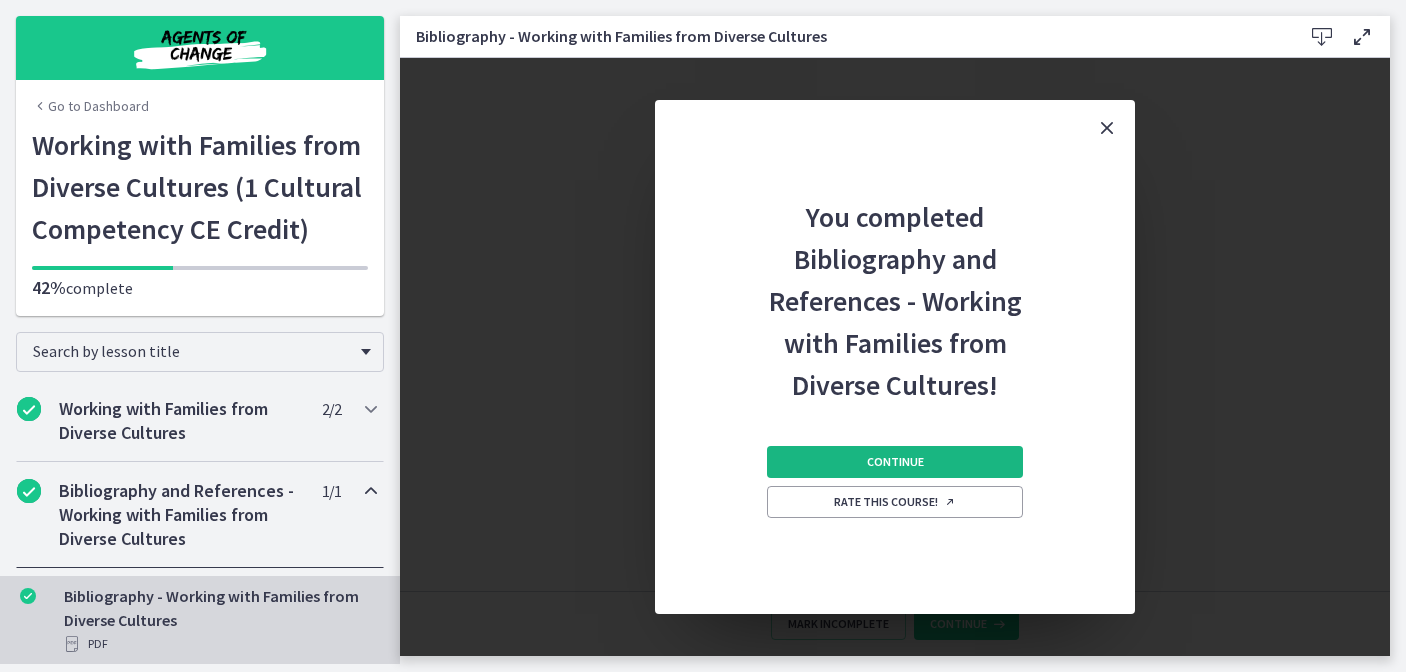 click on "Continue" at bounding box center [895, 462] 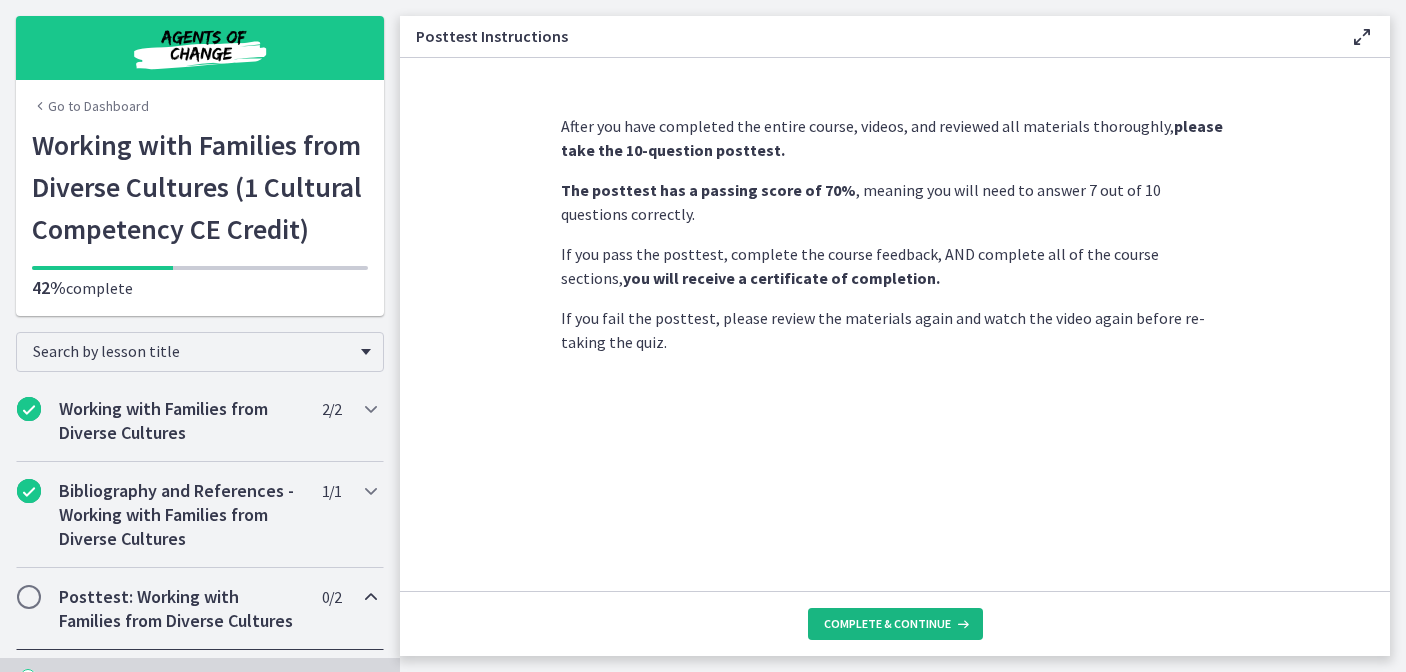 click on "Complete & continue" at bounding box center [895, 624] 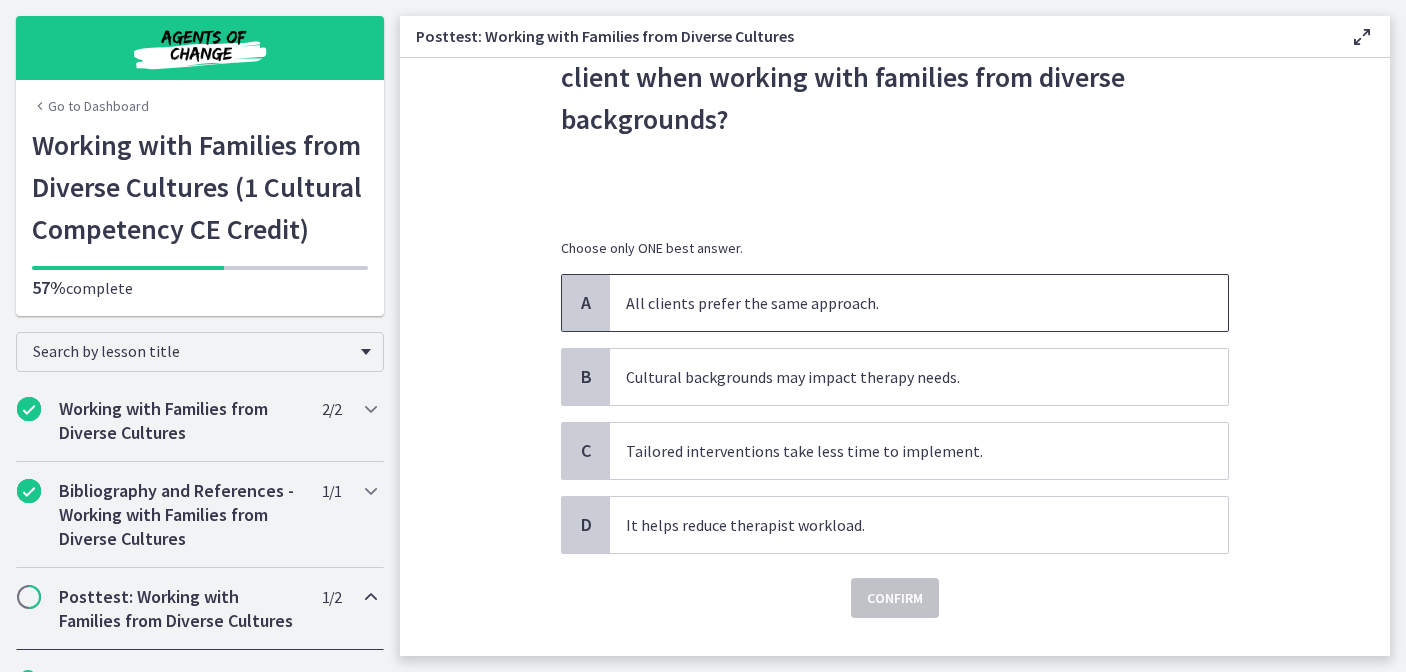 scroll, scrollTop: 144, scrollLeft: 0, axis: vertical 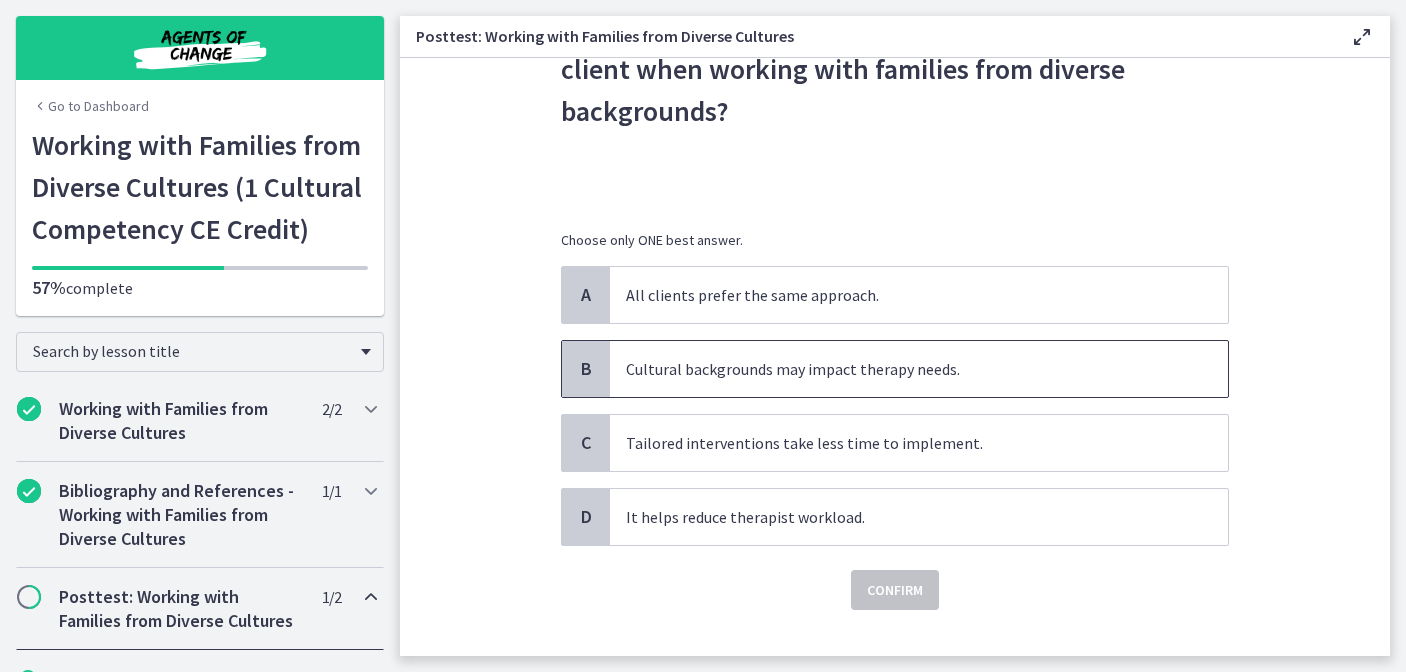 click on "Cultural backgrounds may impact therapy needs." at bounding box center (919, 369) 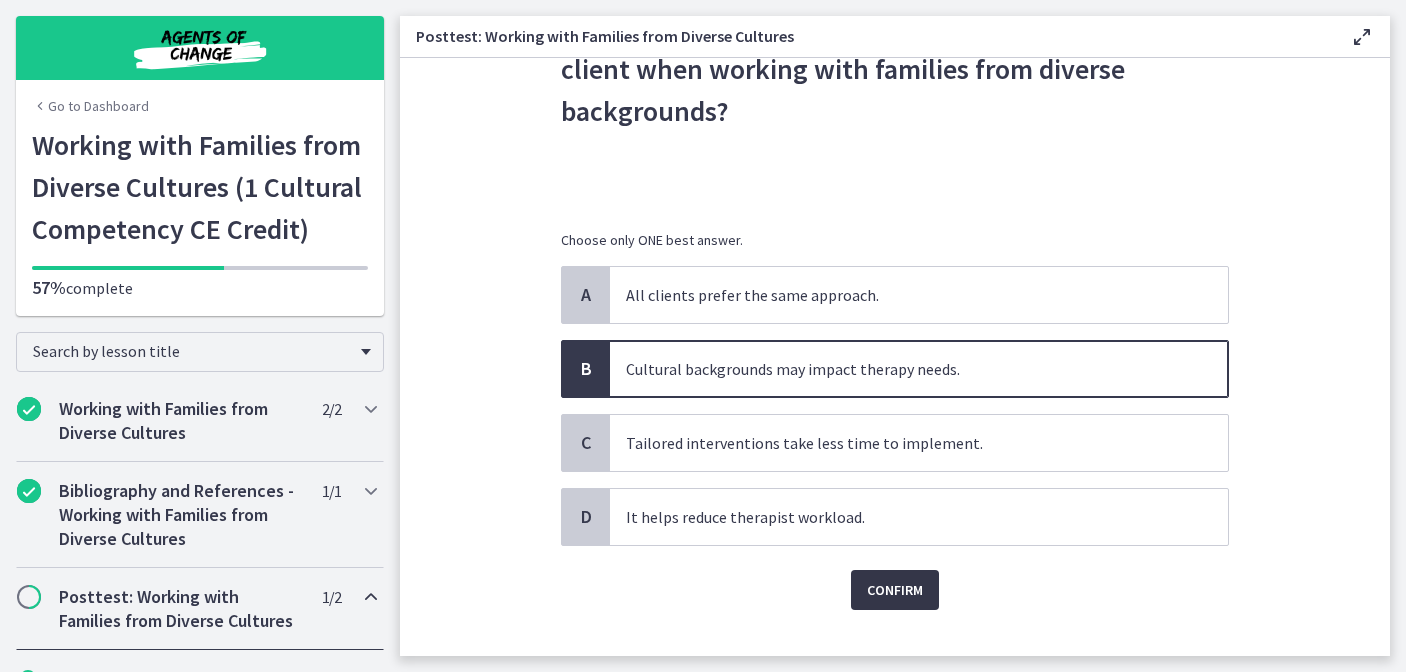 click on "Confirm" at bounding box center [895, 590] 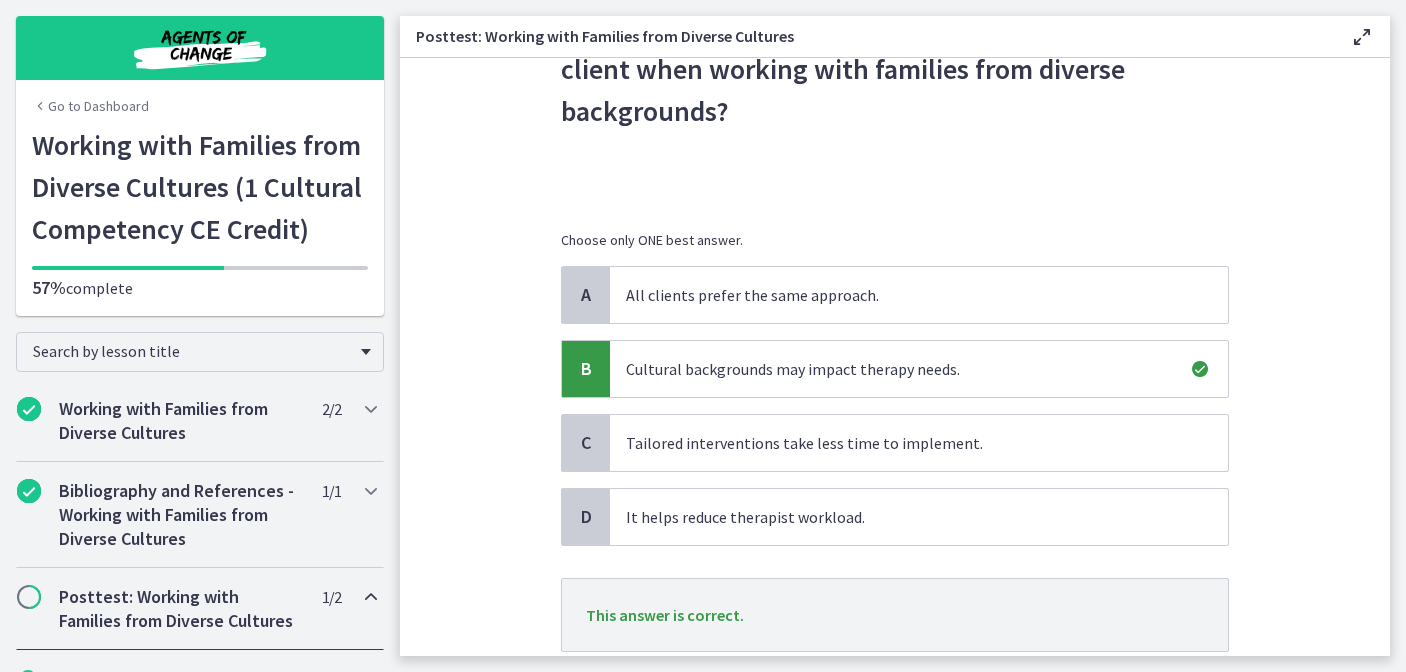 scroll, scrollTop: 284, scrollLeft: 0, axis: vertical 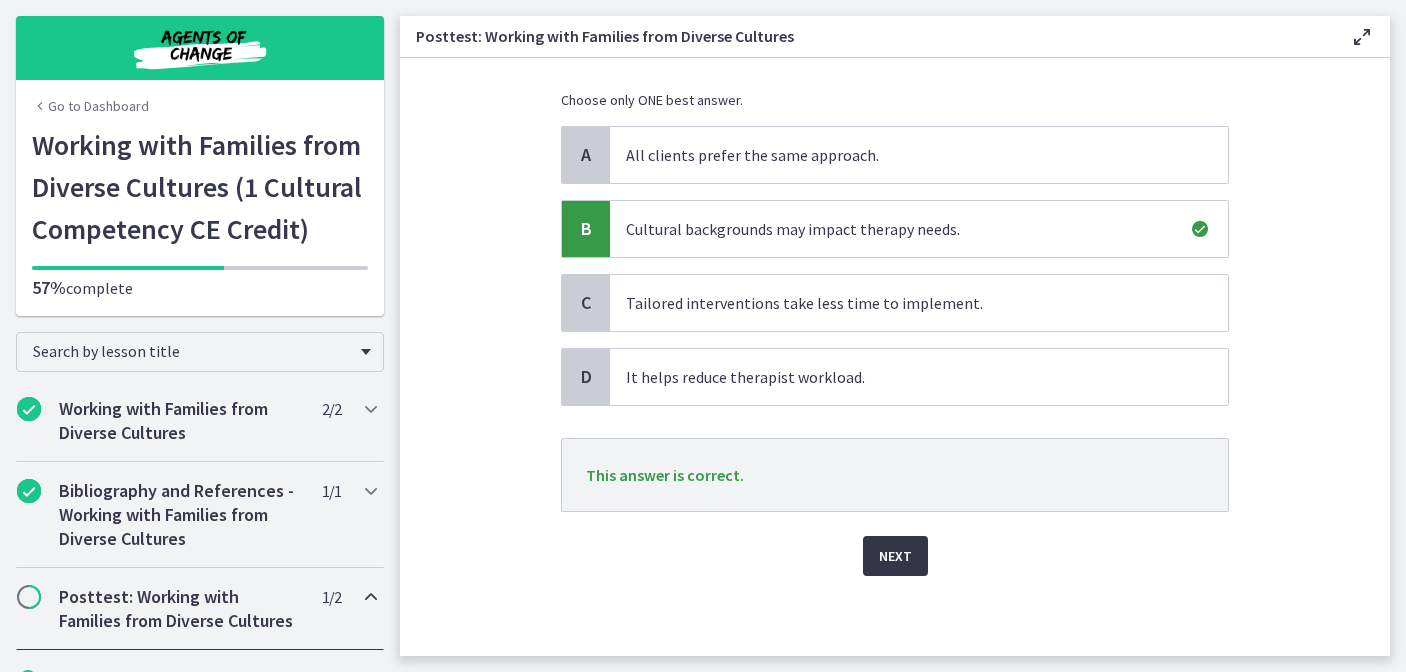 click on "Next" at bounding box center [895, 556] 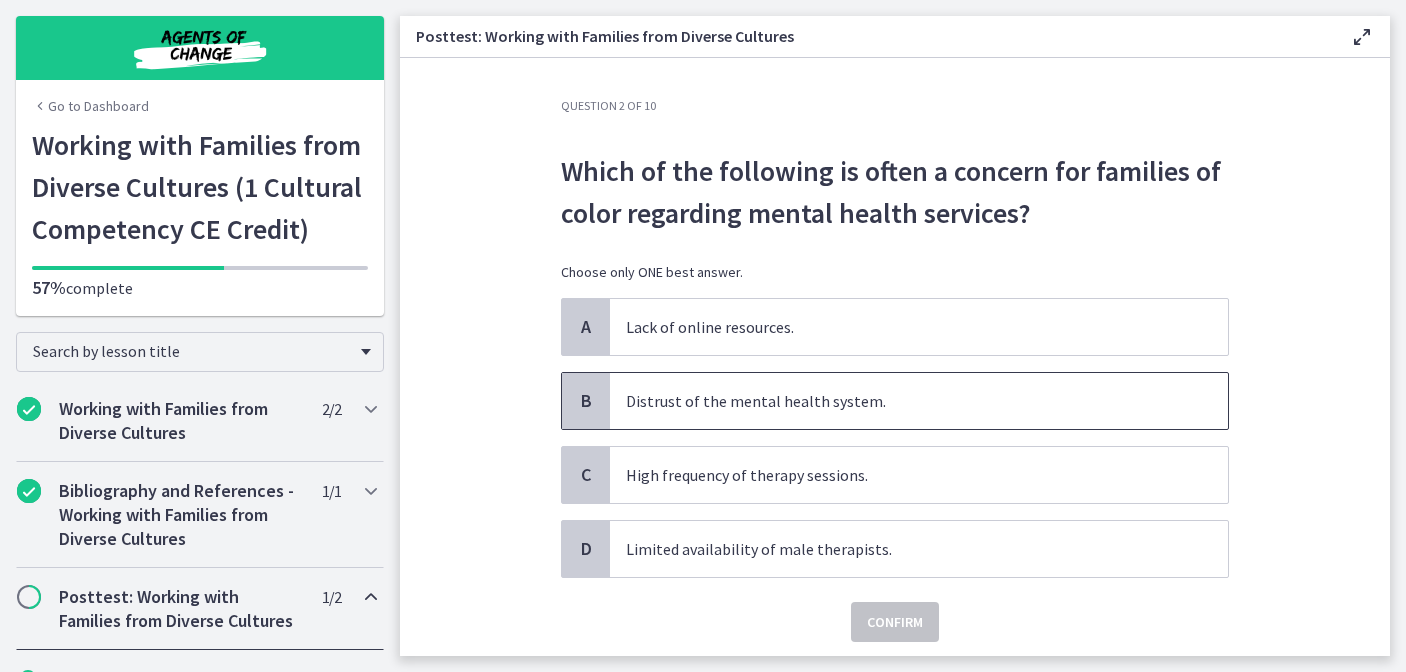 click on "Distrust of the mental health system." at bounding box center [899, 401] 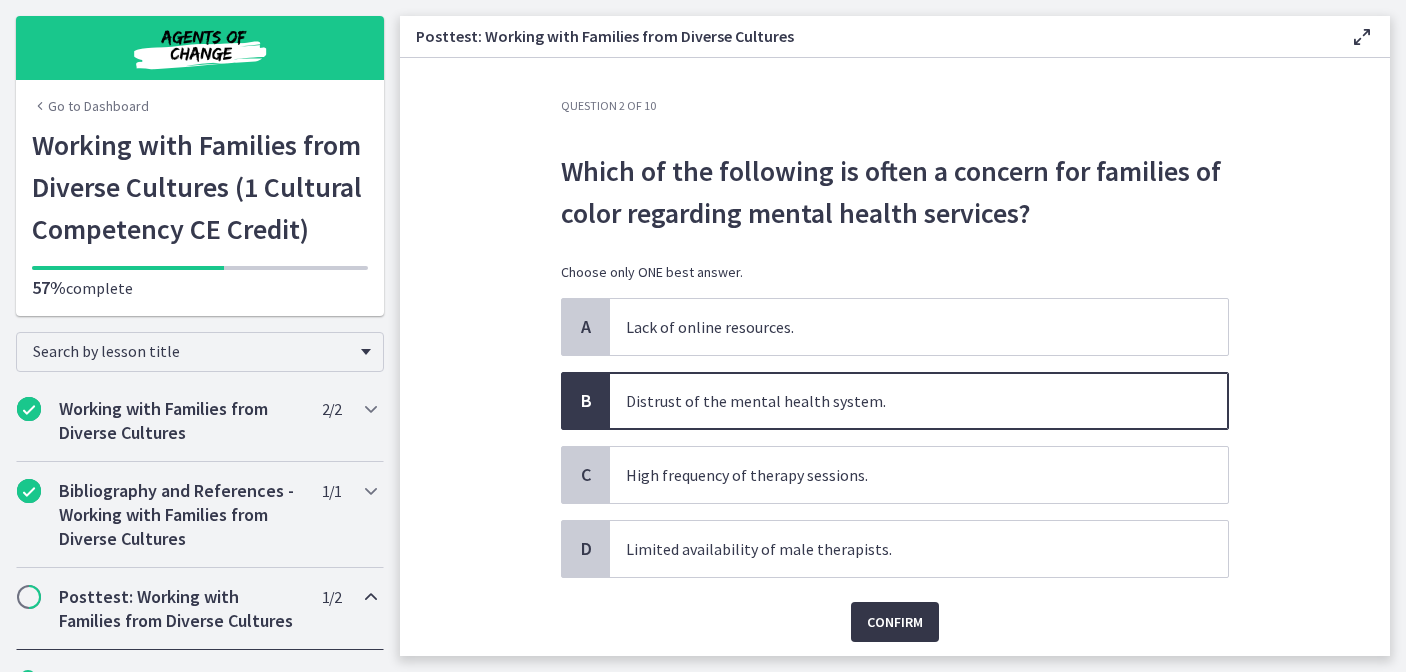 click on "Confirm" at bounding box center (895, 622) 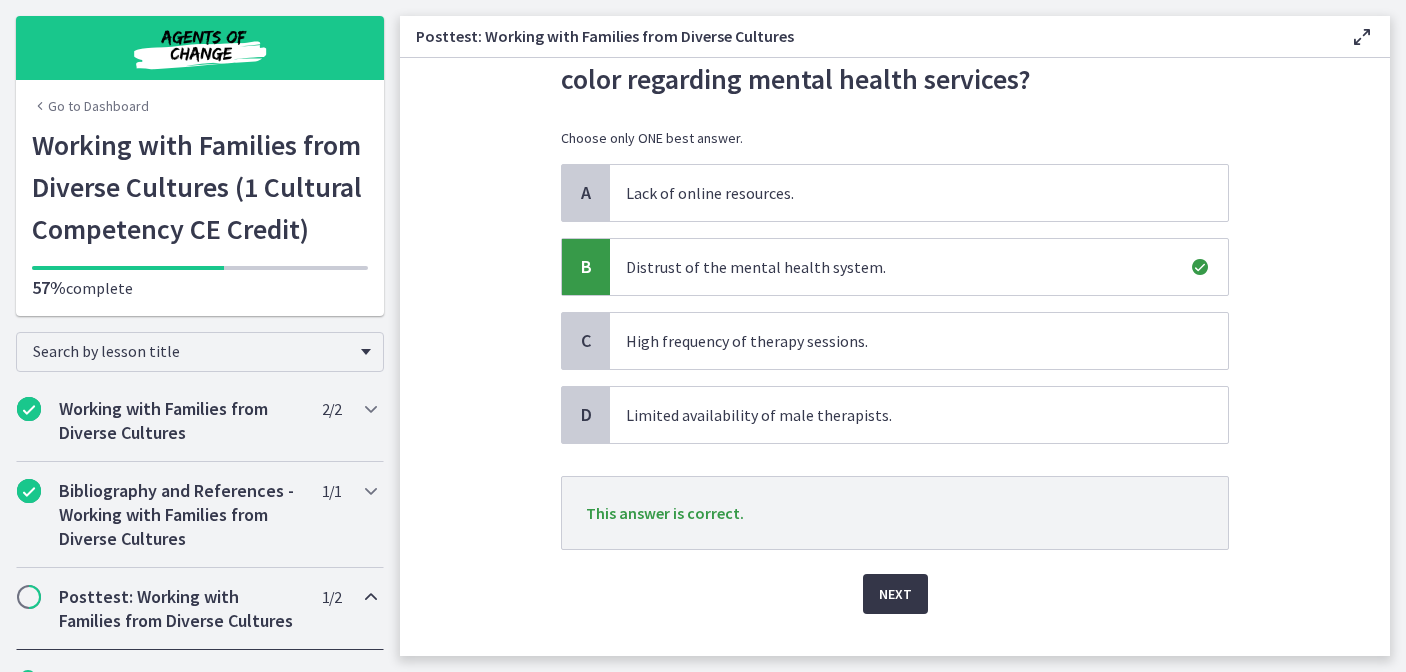 scroll, scrollTop: 172, scrollLeft: 0, axis: vertical 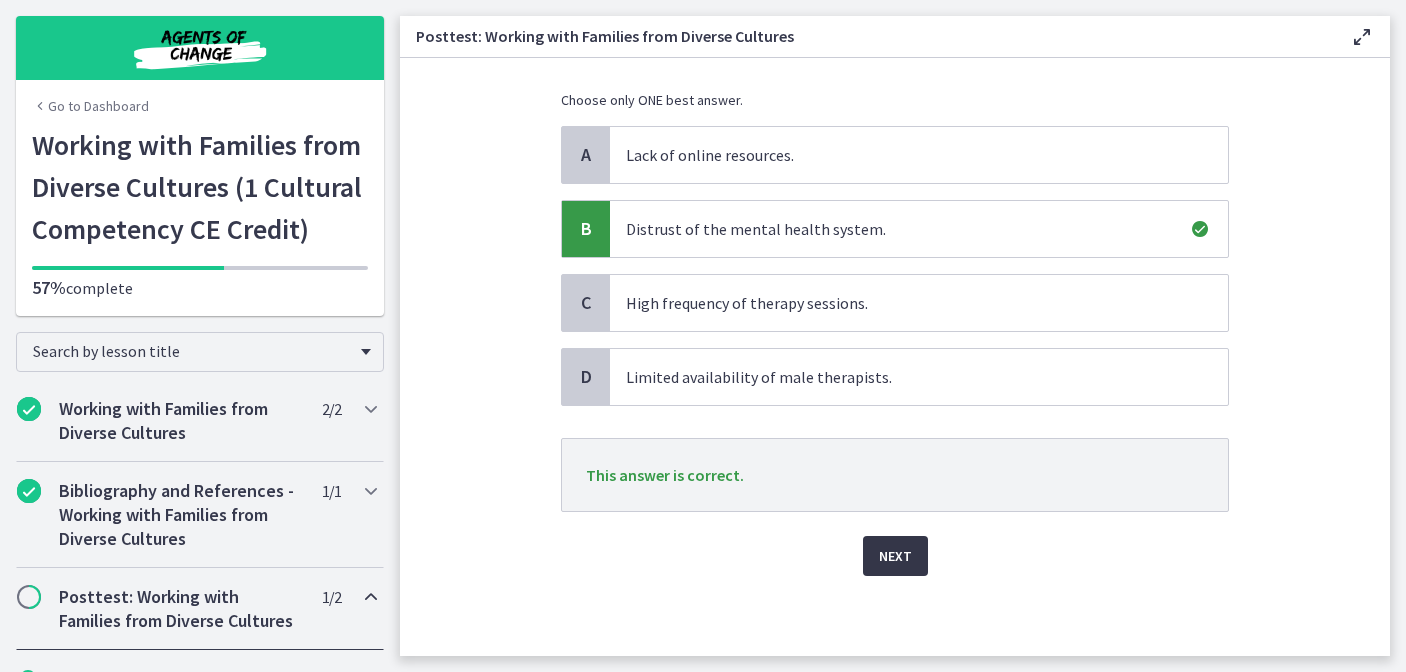 click on "Next" at bounding box center [895, 556] 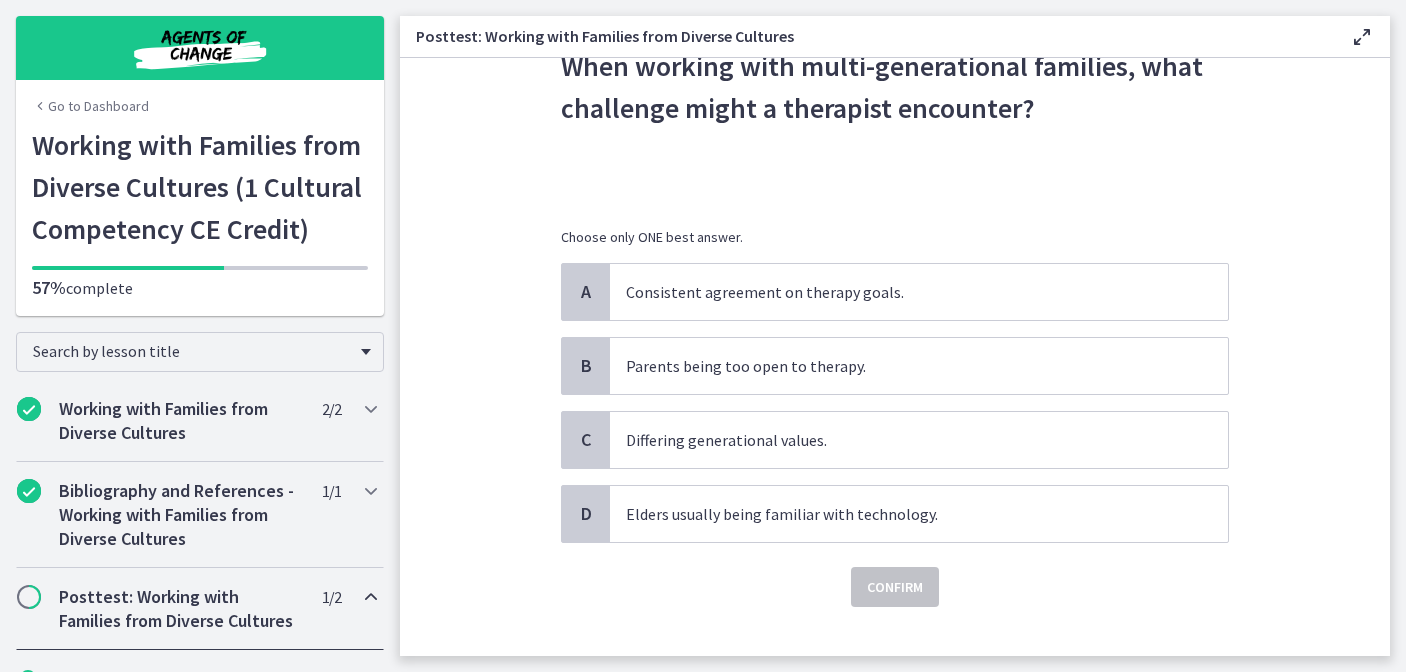 scroll, scrollTop: 136, scrollLeft: 0, axis: vertical 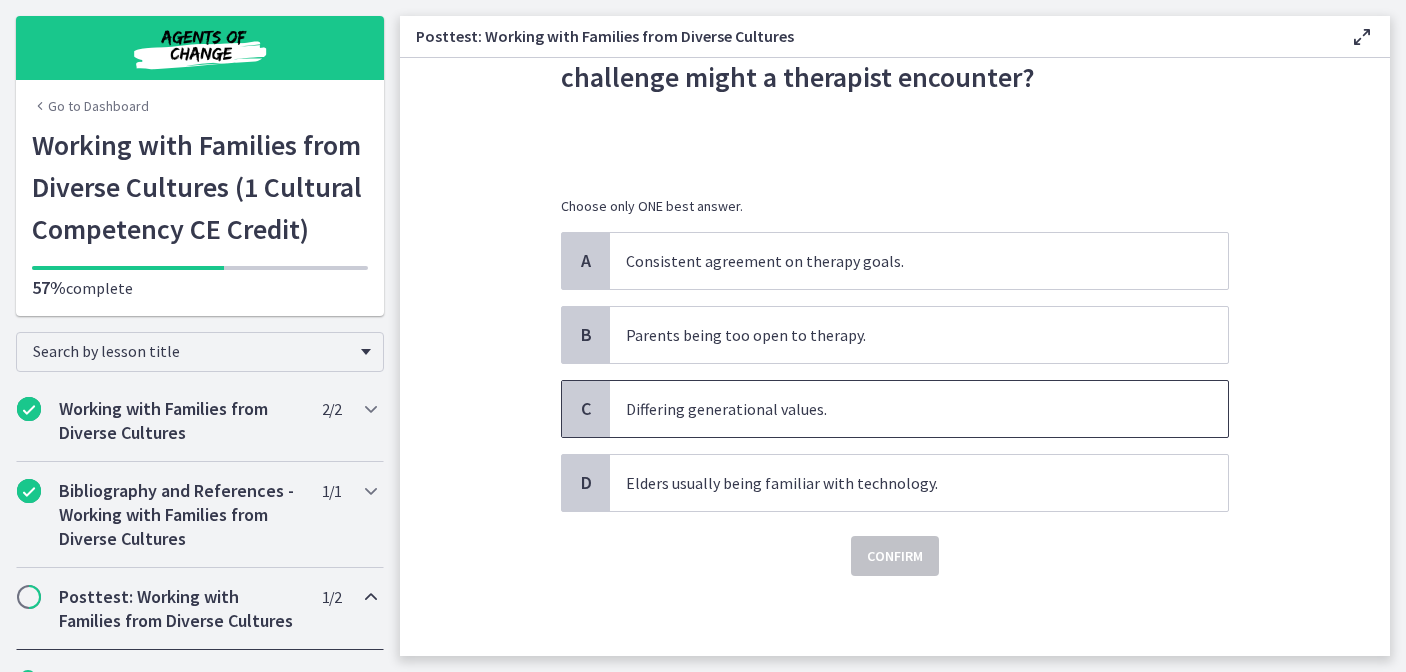 click on "Differing generational values." at bounding box center (899, 409) 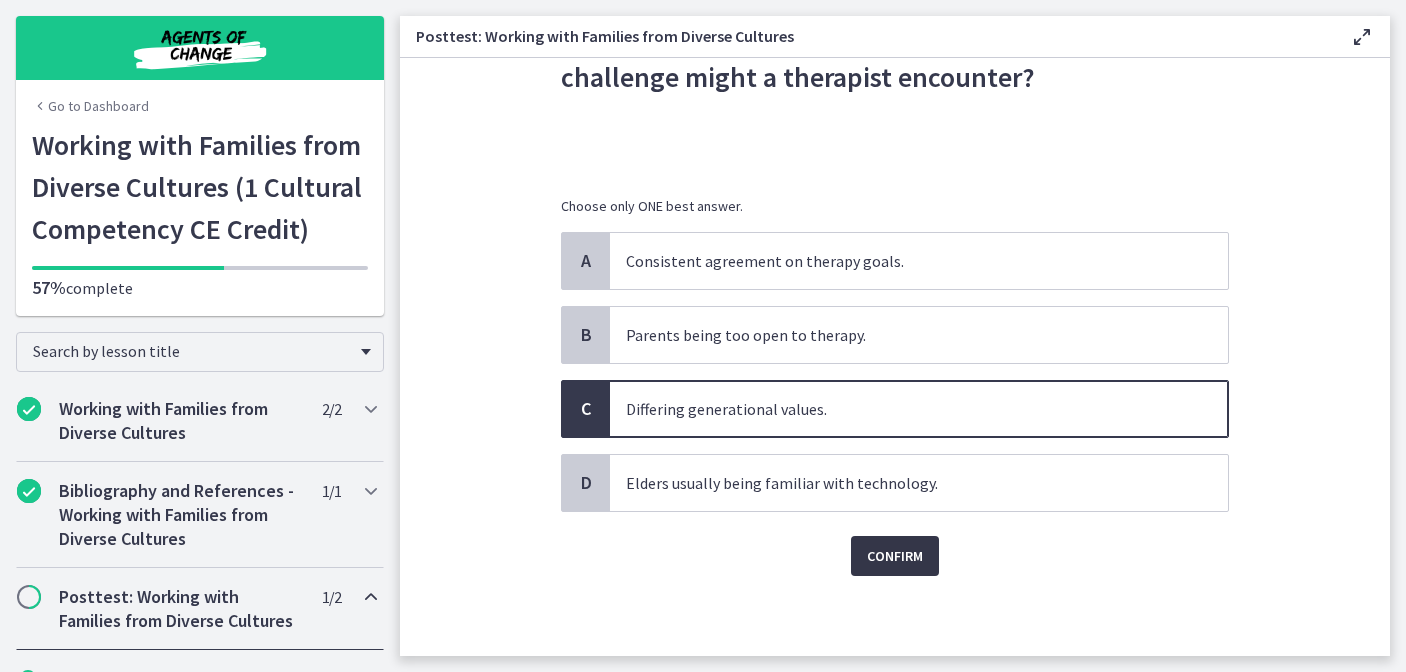 click on "Confirm" at bounding box center [895, 556] 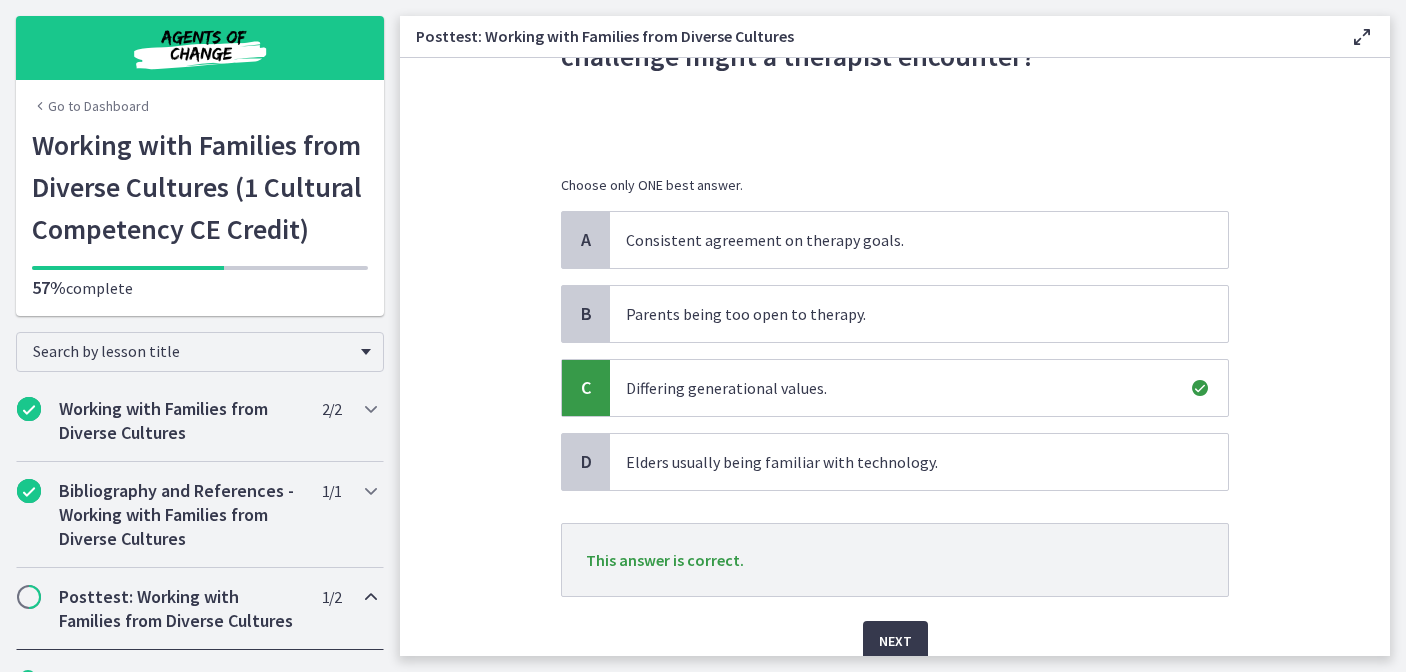 scroll, scrollTop: 221, scrollLeft: 0, axis: vertical 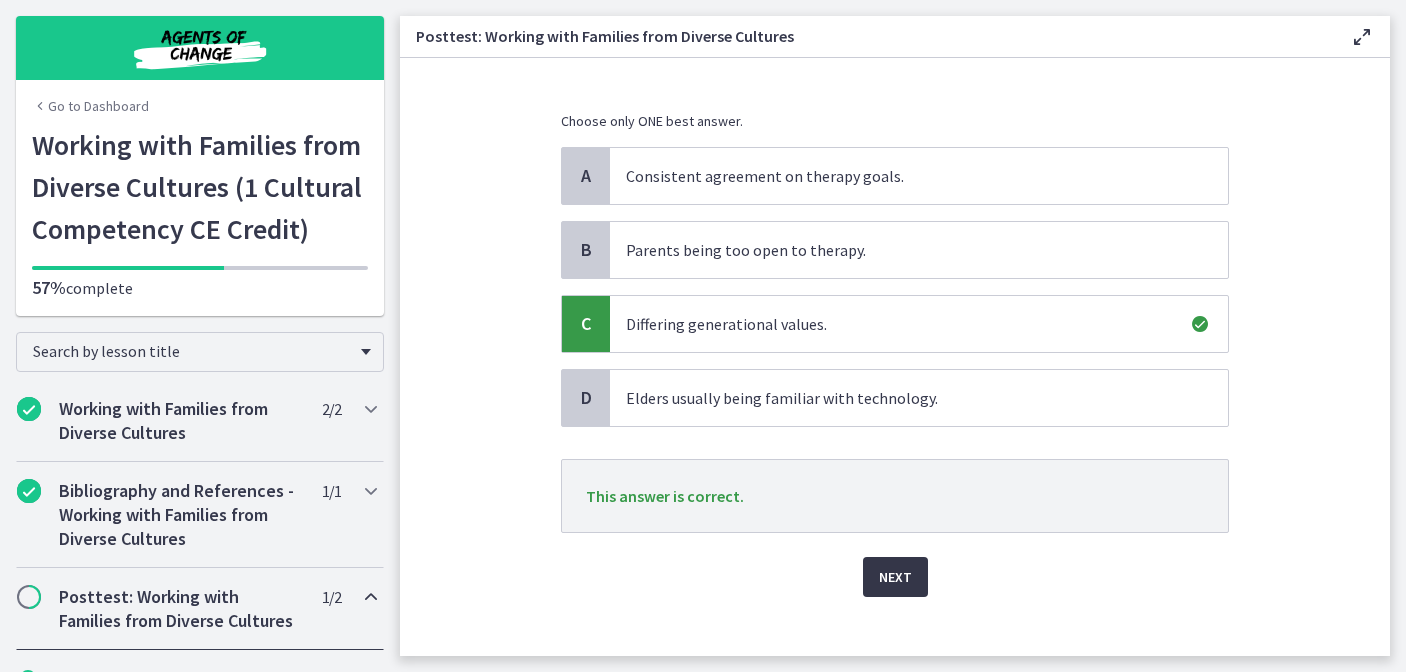 click on "Next" at bounding box center (895, 577) 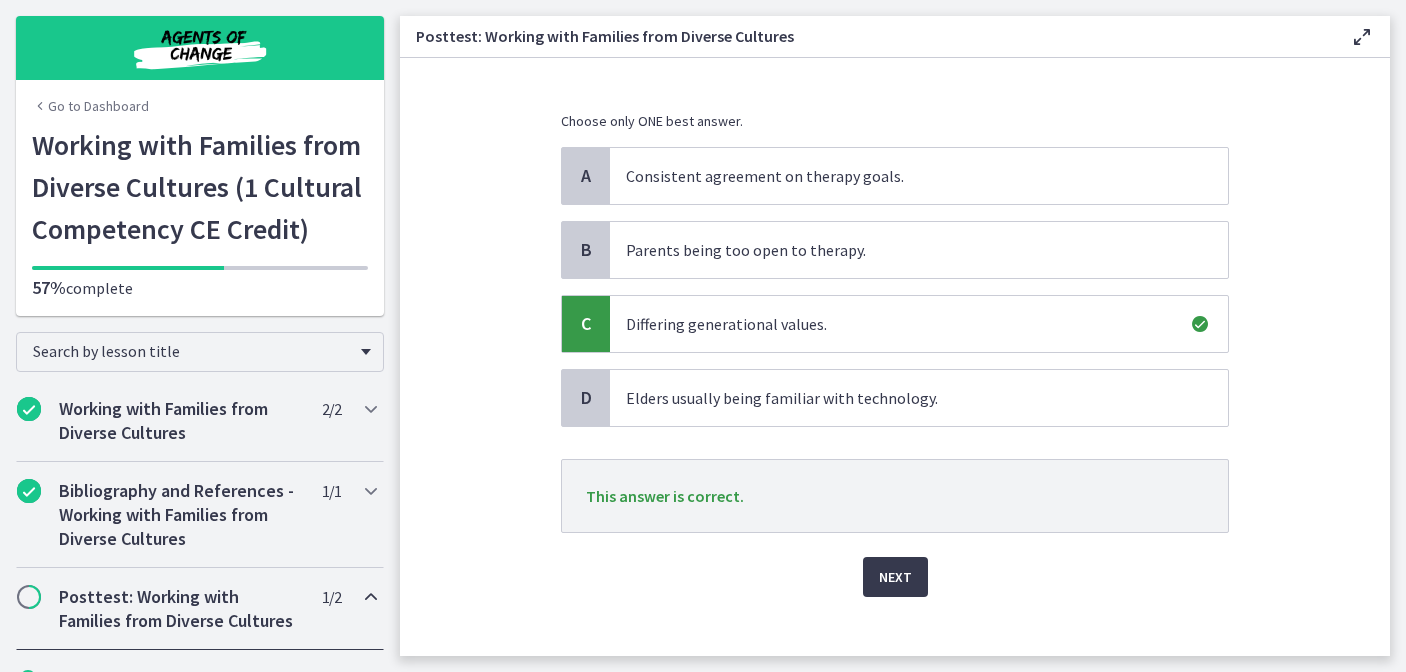 scroll, scrollTop: 0, scrollLeft: 0, axis: both 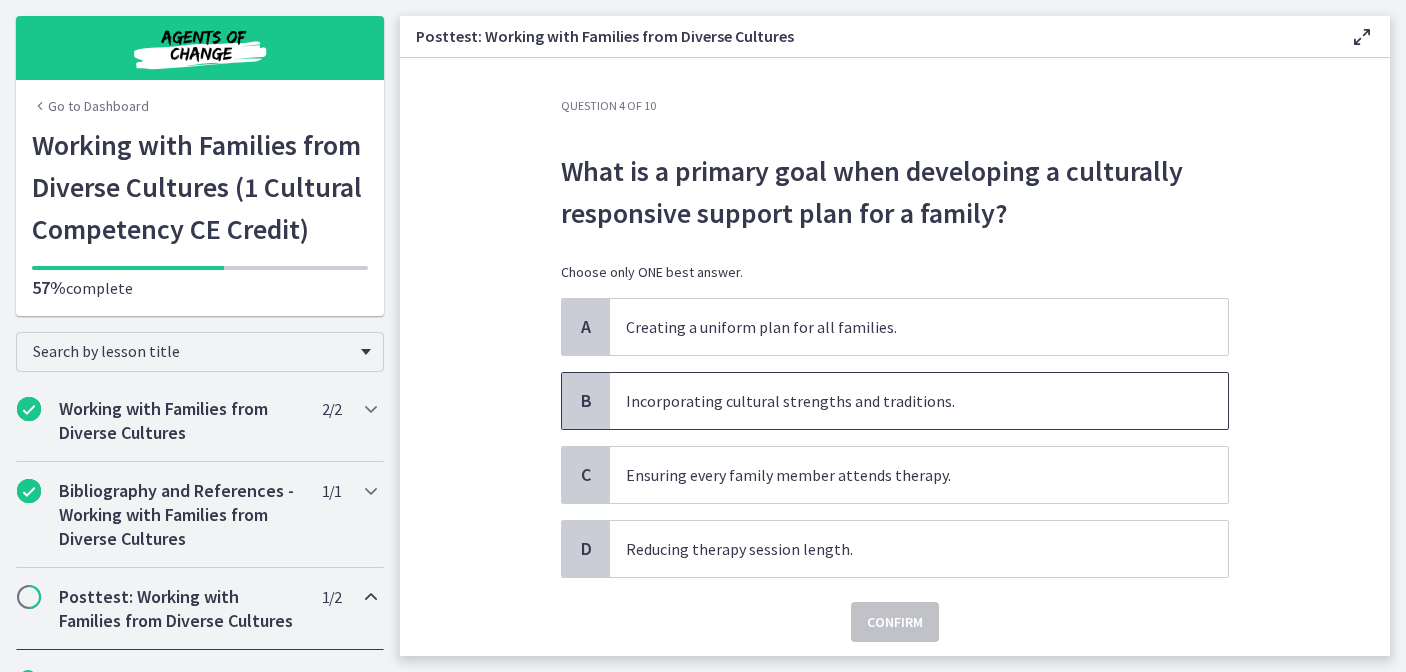 click on "Incorporating cultural strengths and traditions." at bounding box center (899, 401) 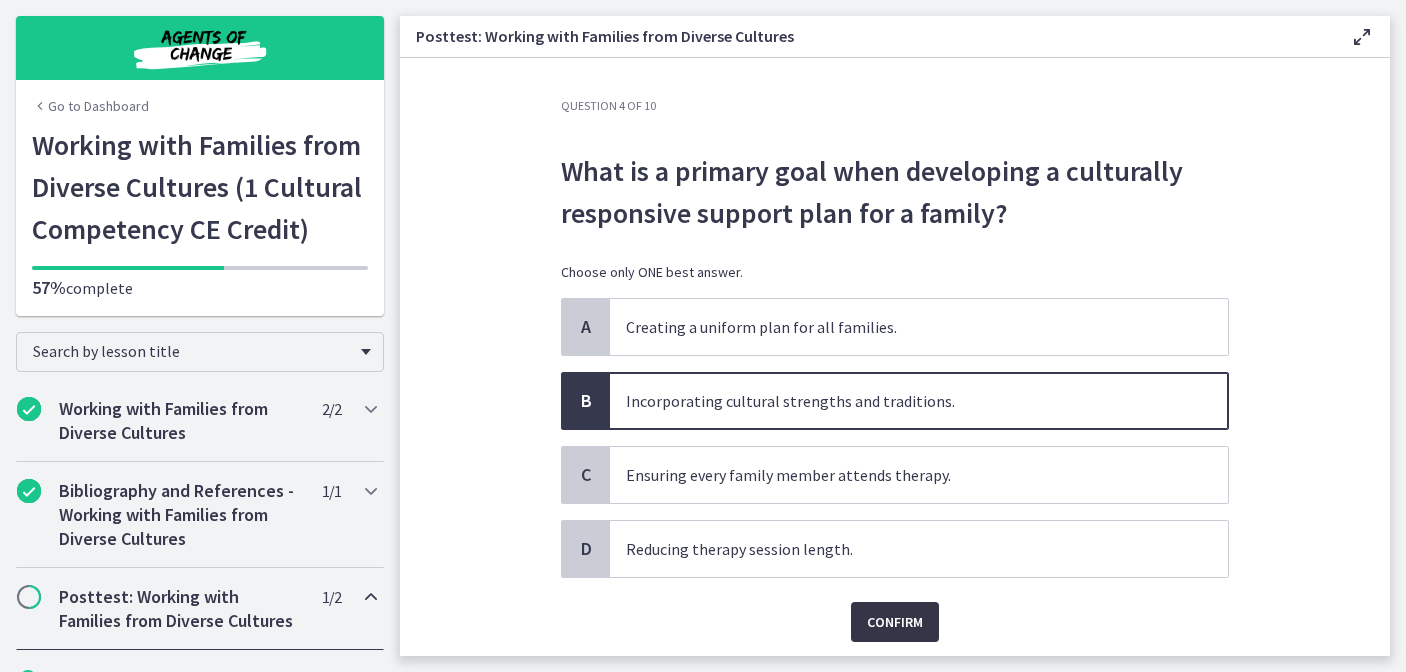 click on "Confirm" at bounding box center [895, 622] 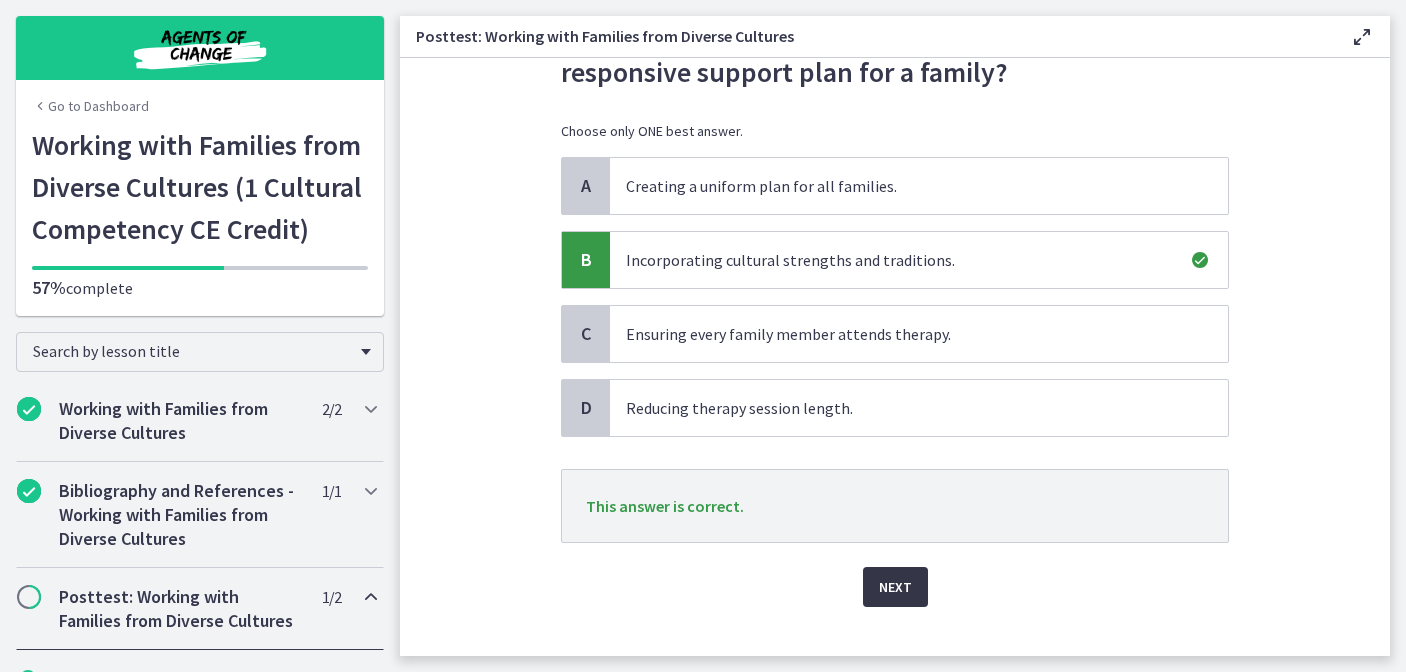 scroll, scrollTop: 167, scrollLeft: 0, axis: vertical 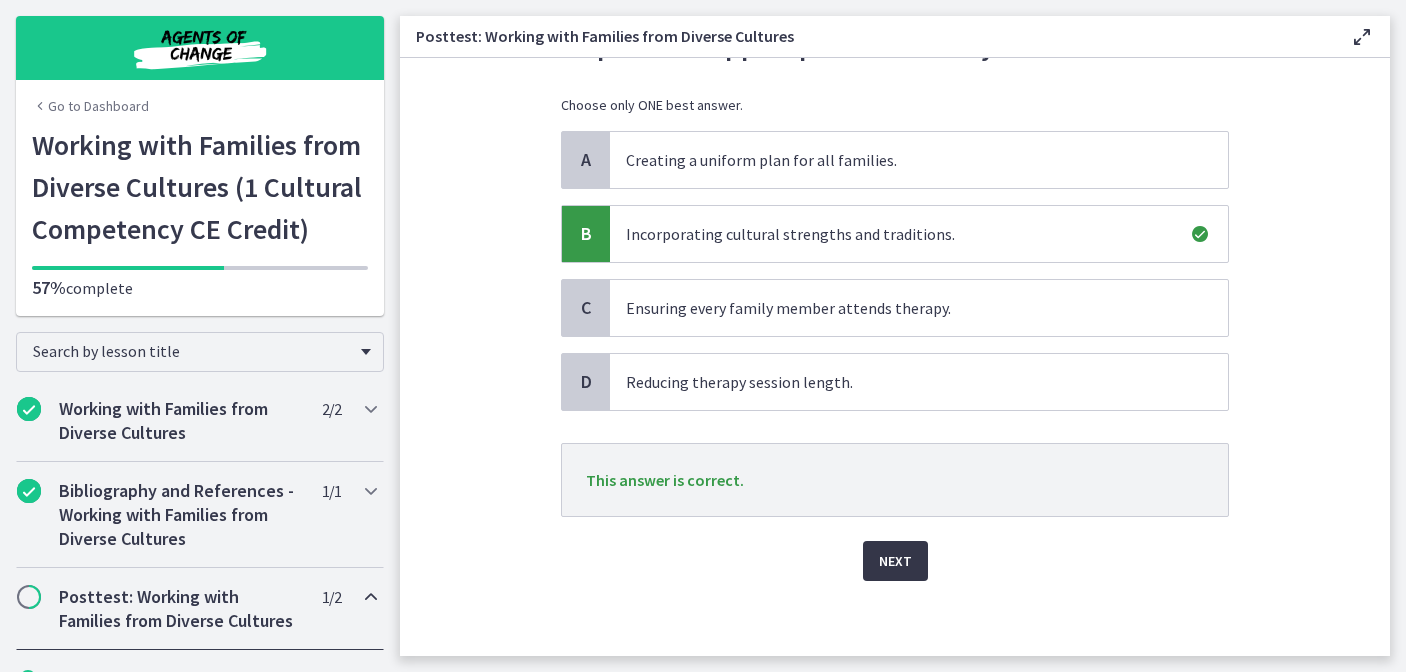 click on "Next" at bounding box center (895, 561) 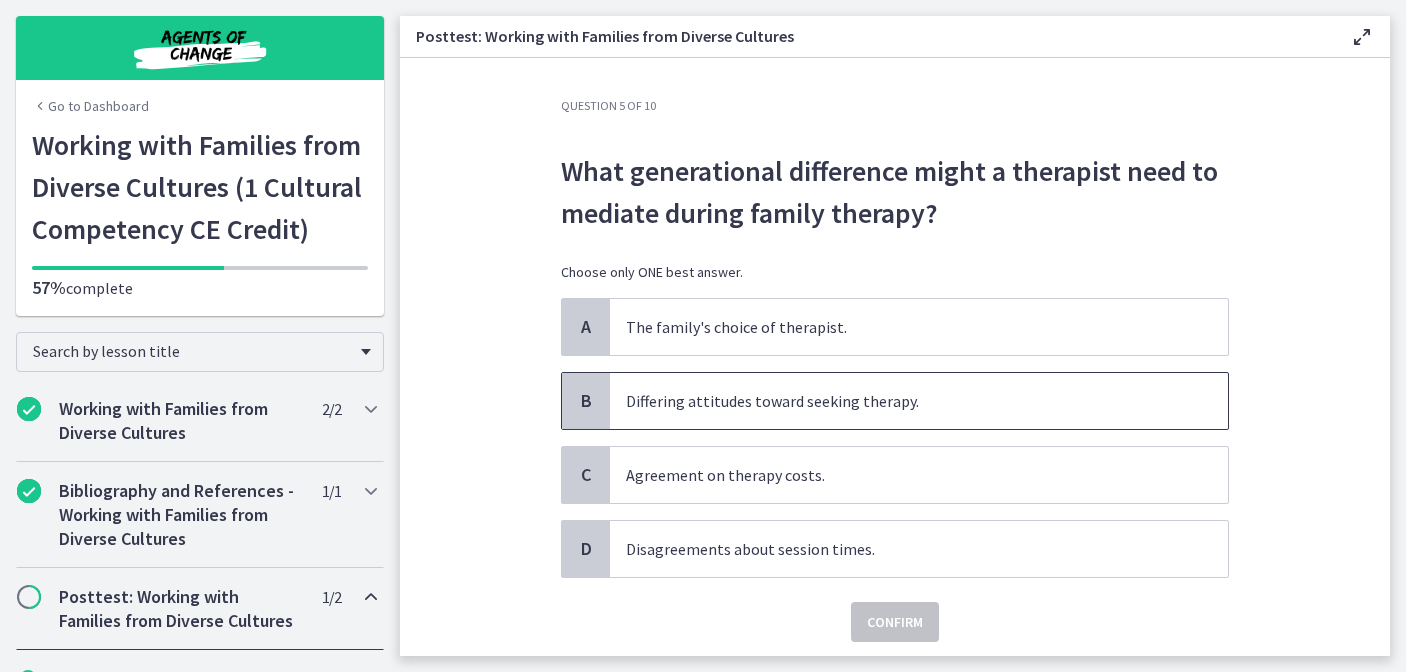 click on "Differing attitudes toward seeking therapy." at bounding box center (899, 401) 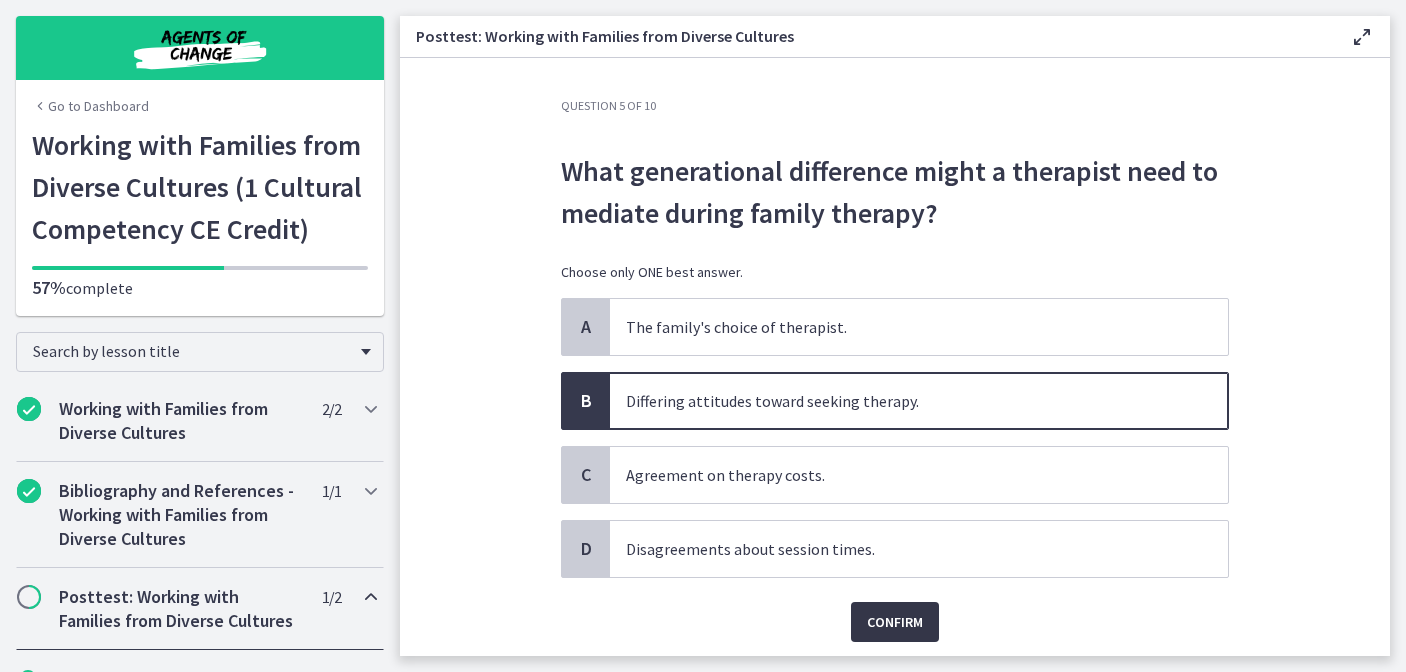 click on "Confirm" at bounding box center [895, 622] 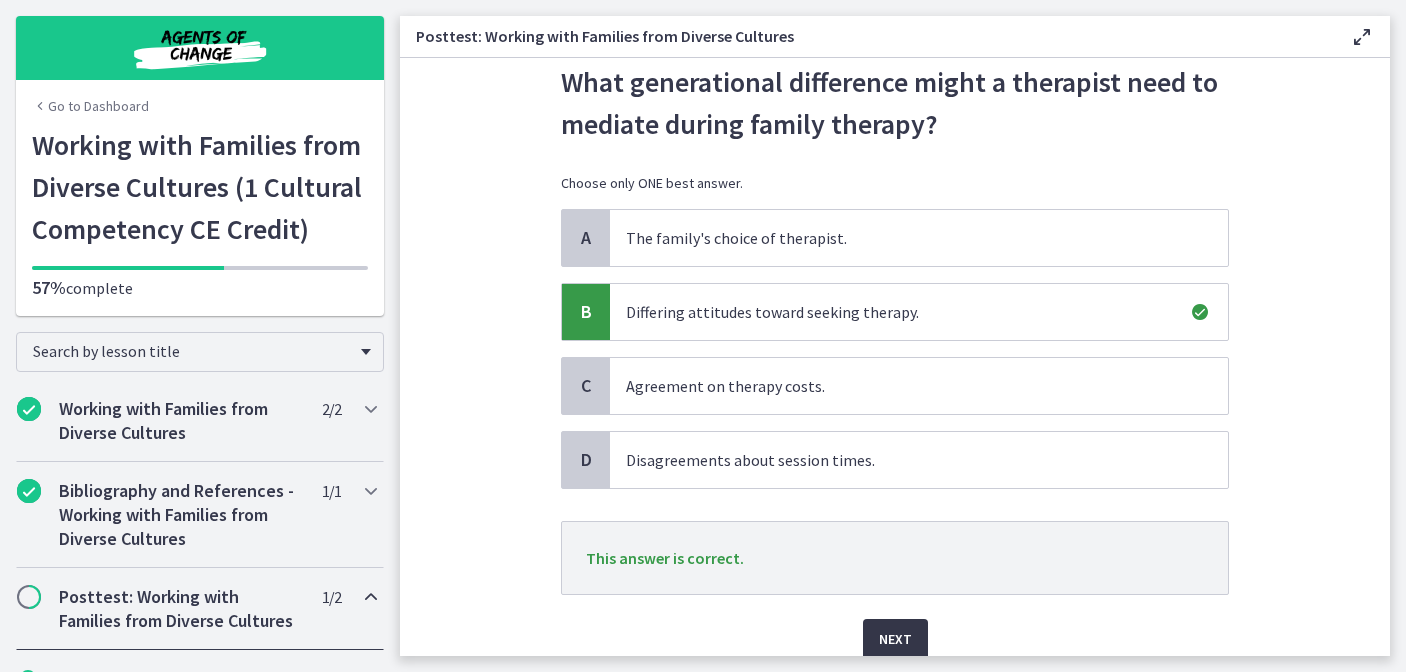 scroll, scrollTop: 137, scrollLeft: 0, axis: vertical 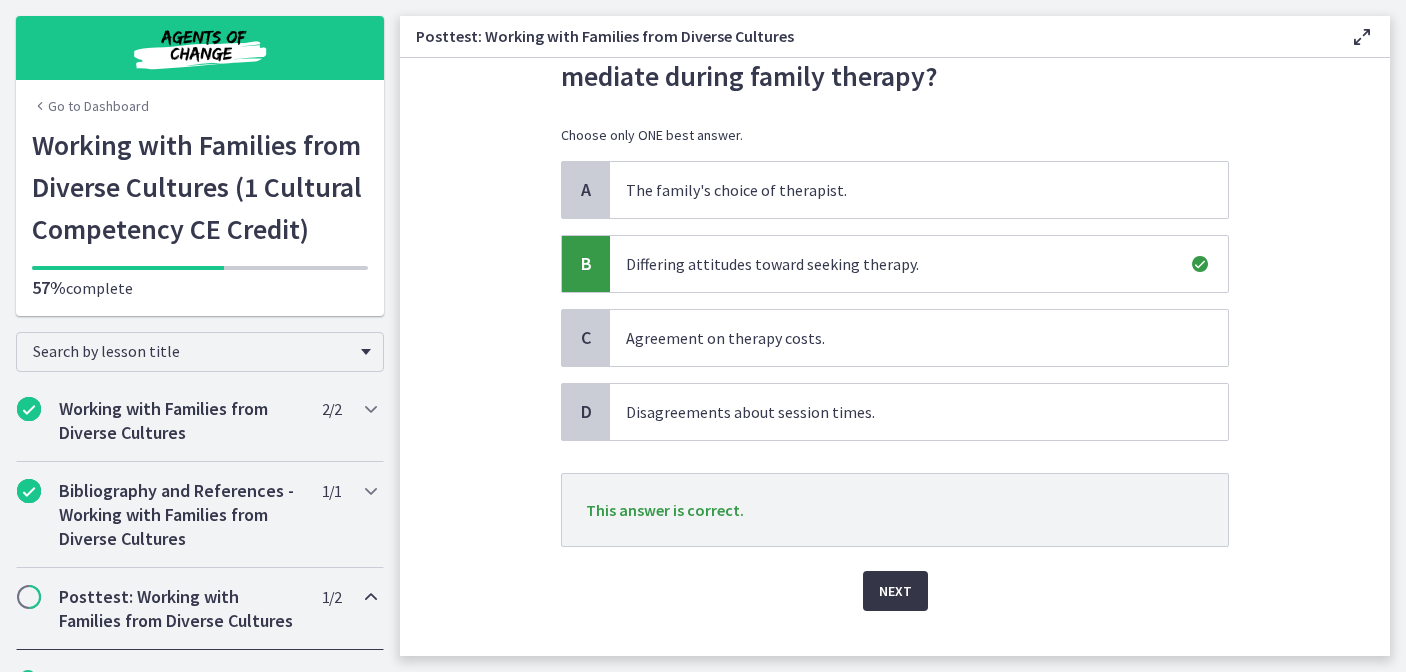 click on "Next" at bounding box center [895, 591] 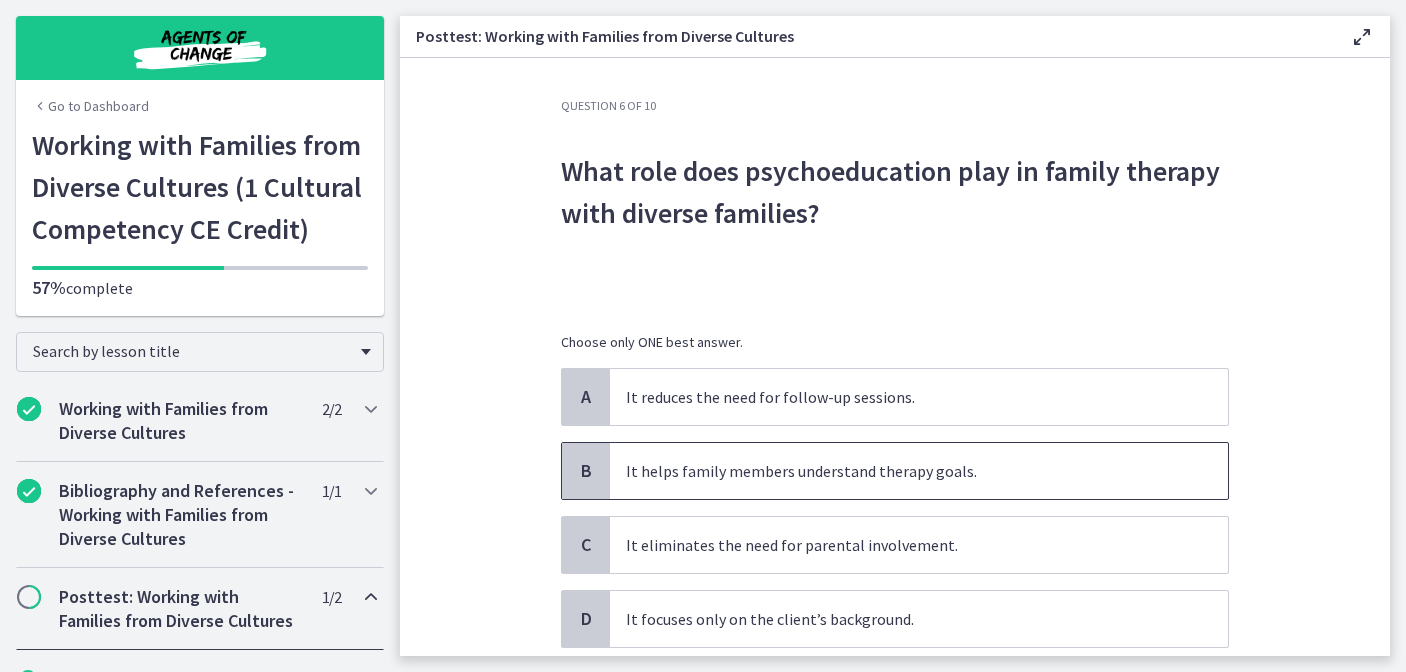 click on "It helps family members understand therapy goals." at bounding box center [899, 471] 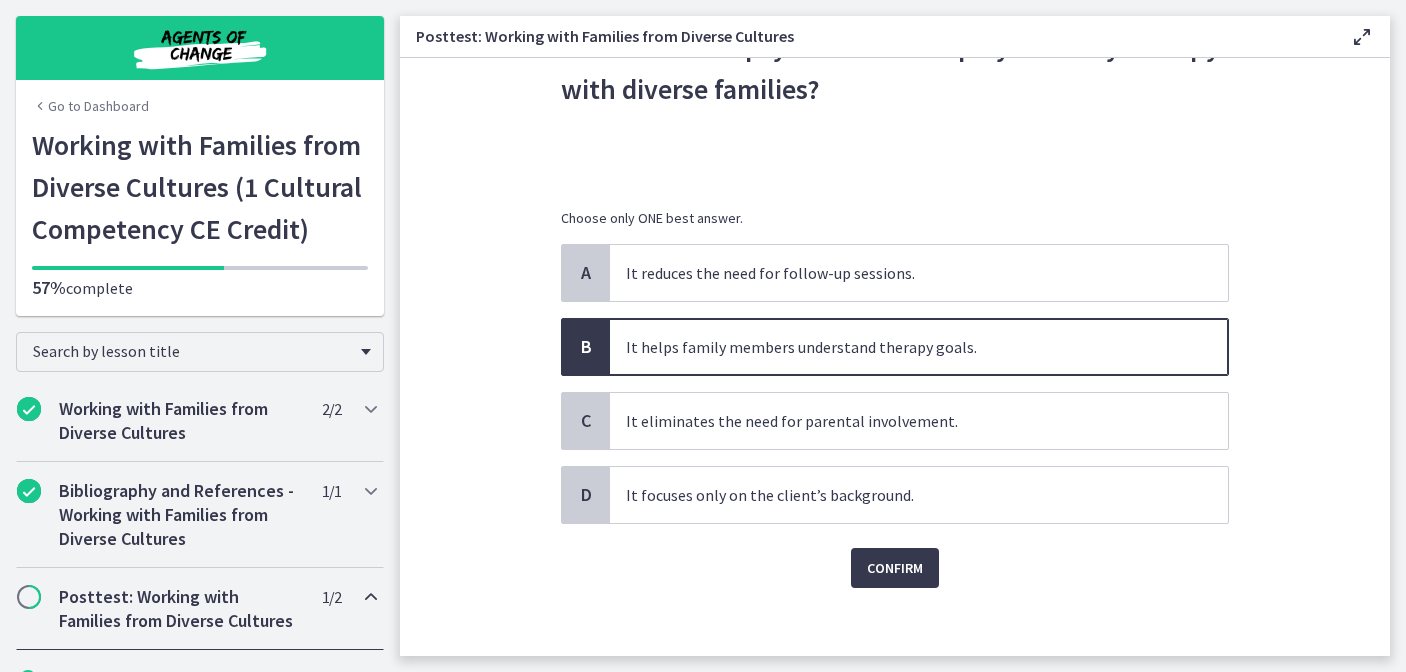 scroll, scrollTop: 125, scrollLeft: 0, axis: vertical 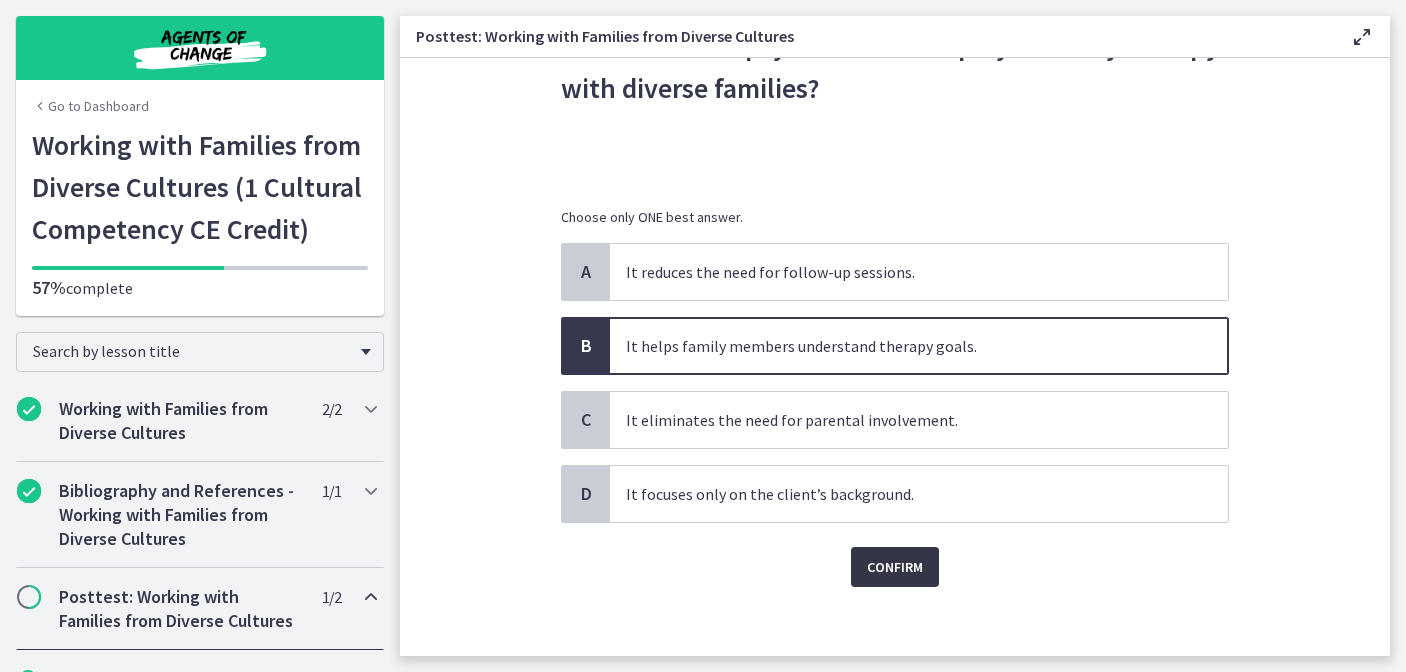 click on "Confirm" at bounding box center (895, 567) 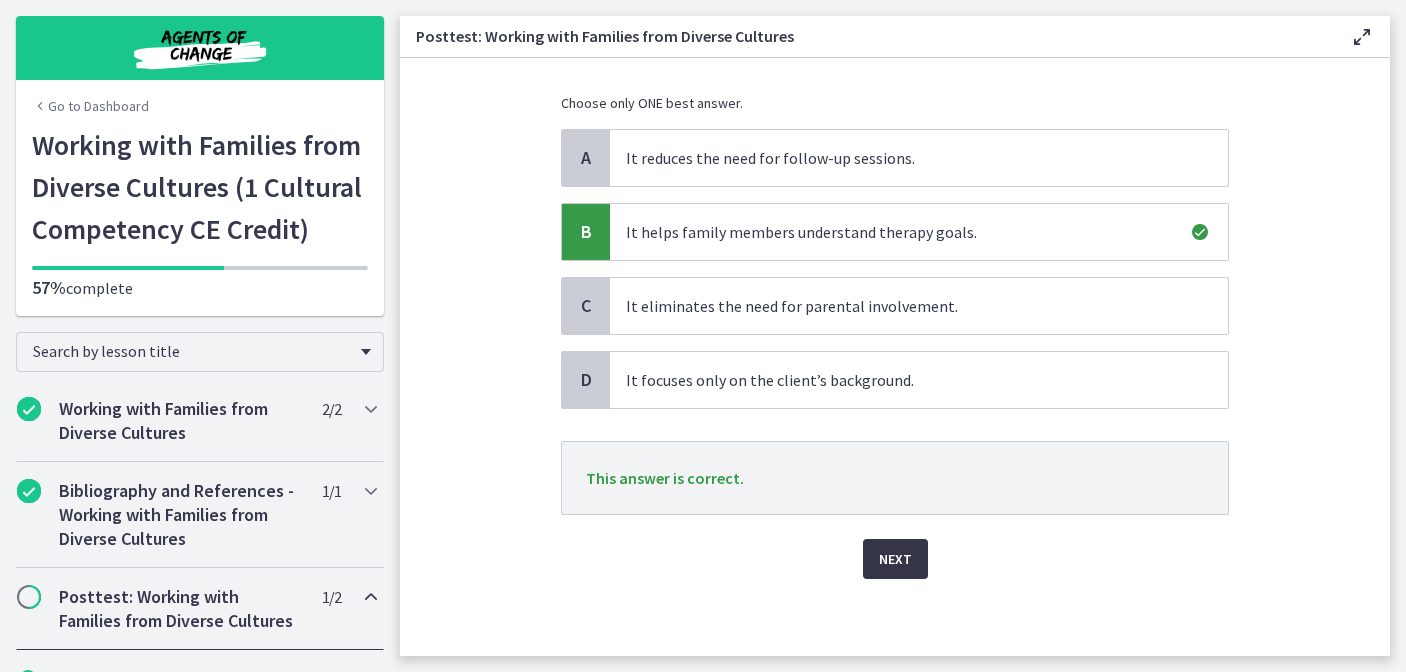 scroll, scrollTop: 242, scrollLeft: 0, axis: vertical 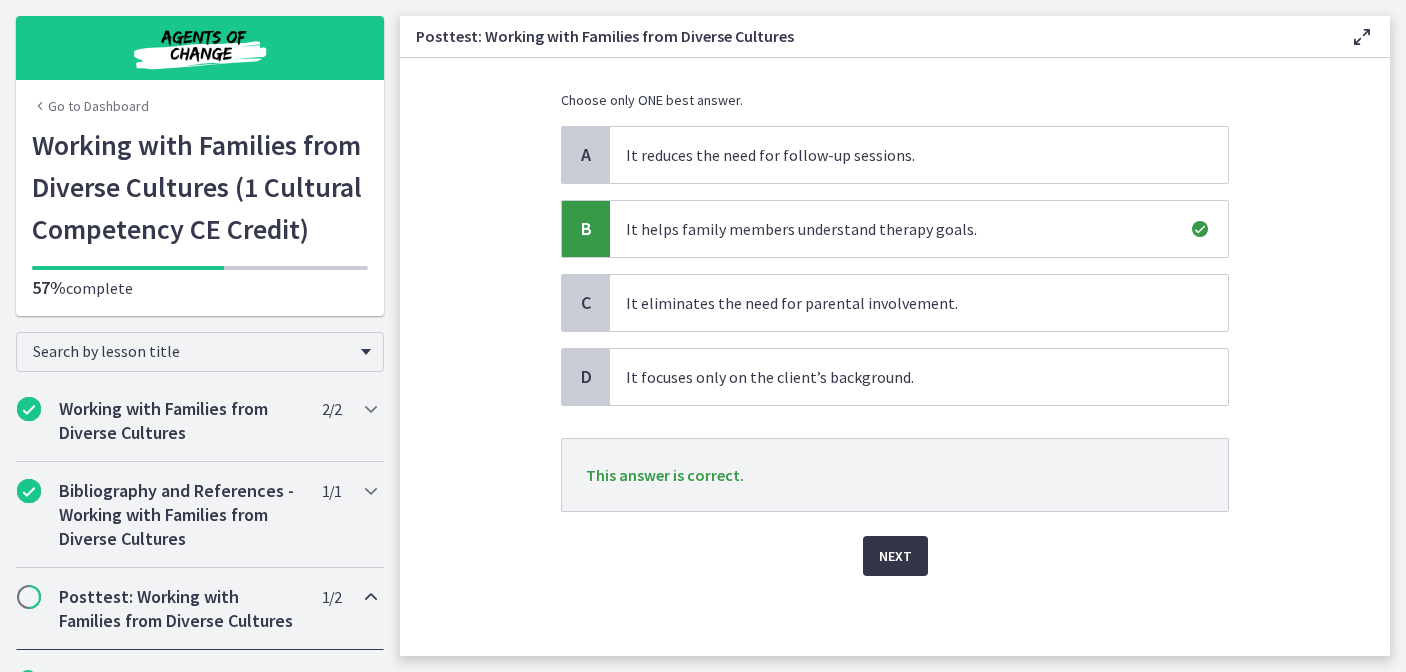 click on "Next" at bounding box center [895, 556] 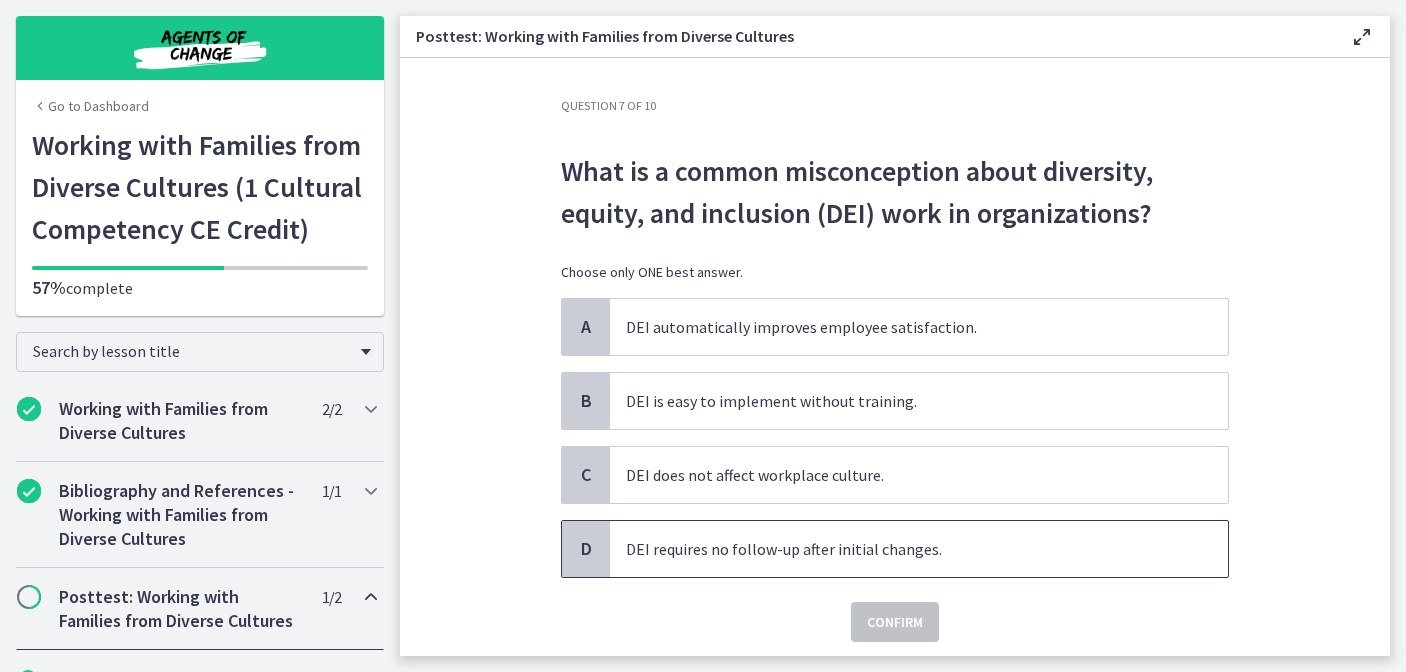 click on "DEI requires no follow-up after initial changes." at bounding box center [899, 549] 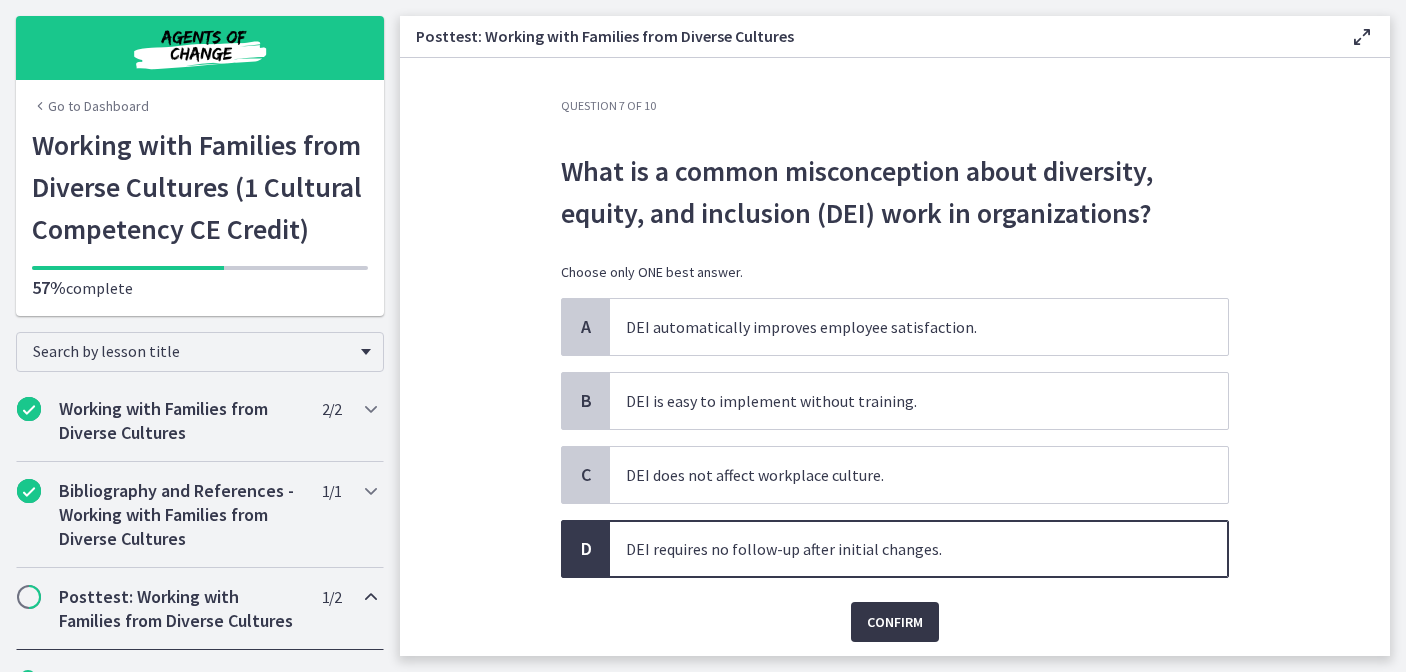 click on "Confirm" at bounding box center [895, 622] 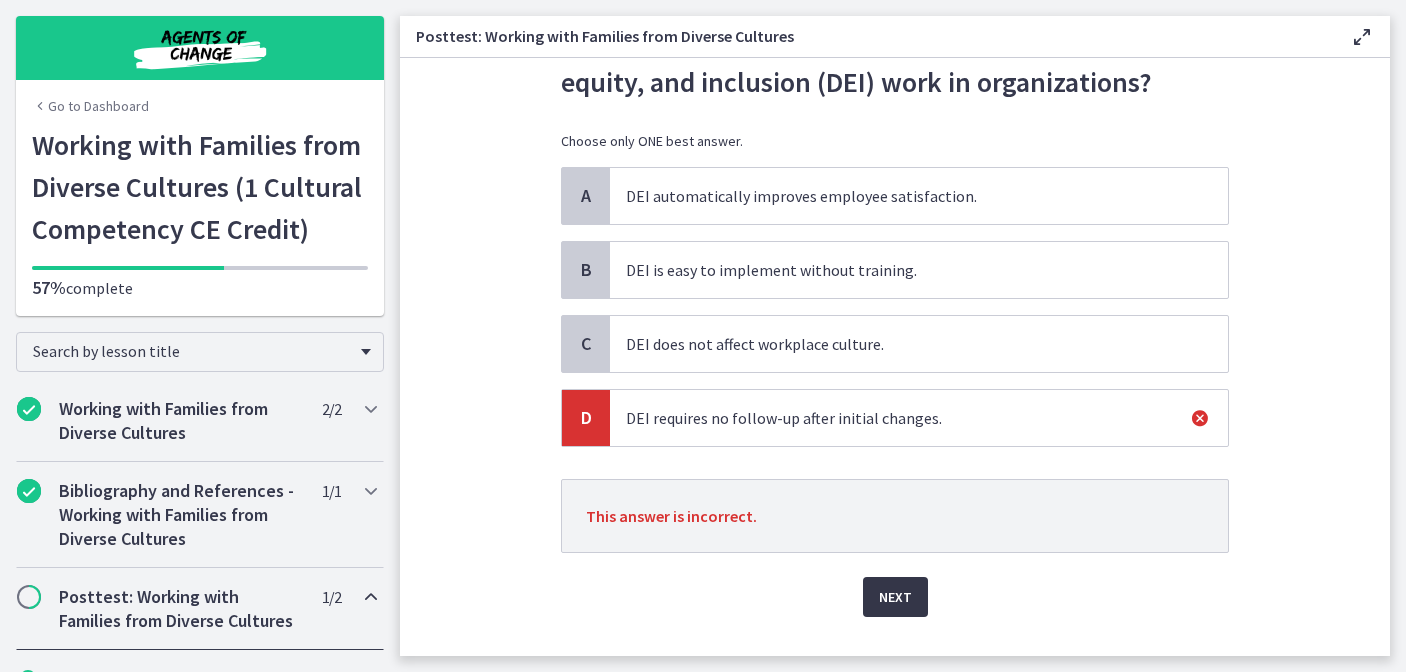scroll, scrollTop: 137, scrollLeft: 0, axis: vertical 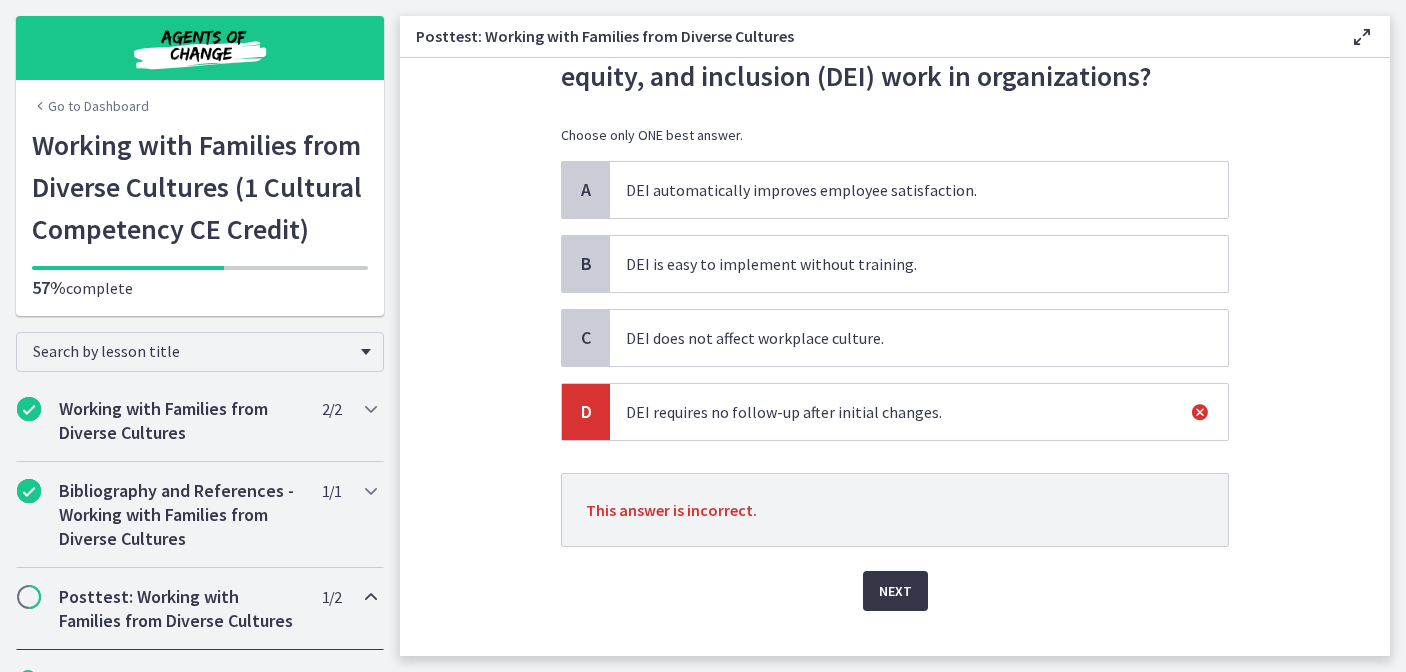 click on "Next" at bounding box center (895, 591) 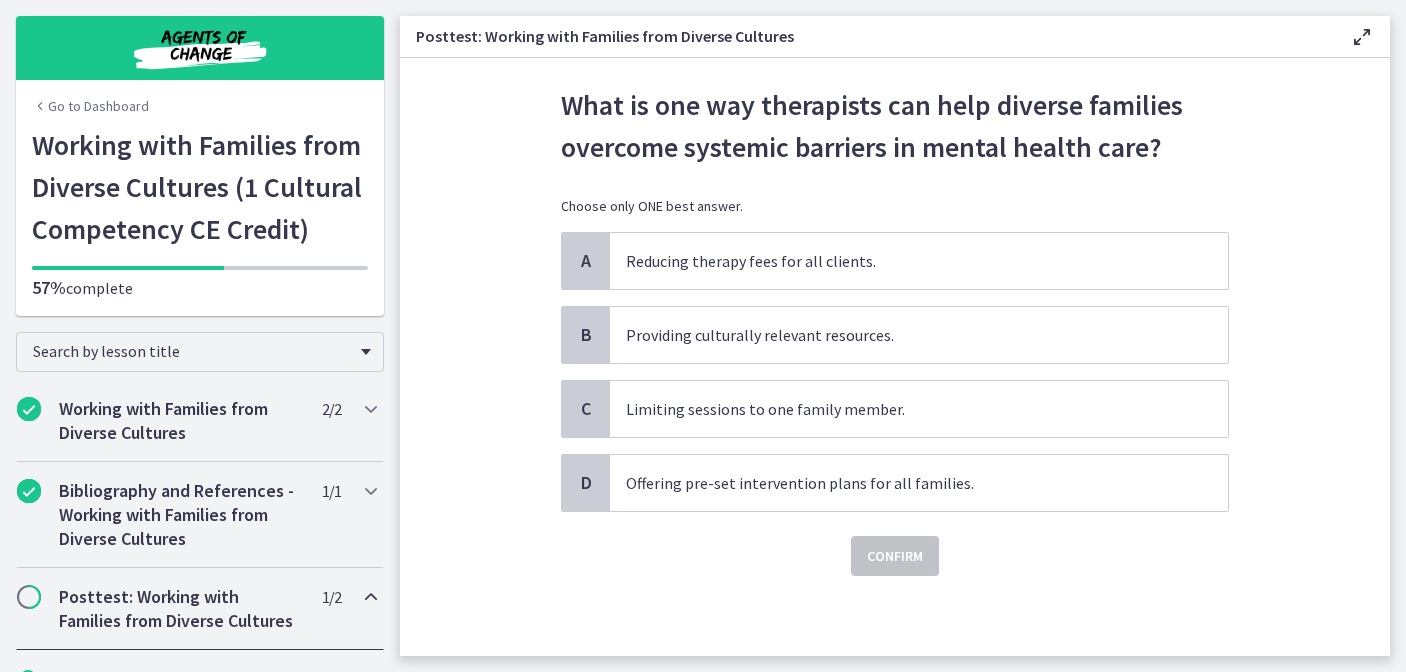 scroll, scrollTop: 0, scrollLeft: 0, axis: both 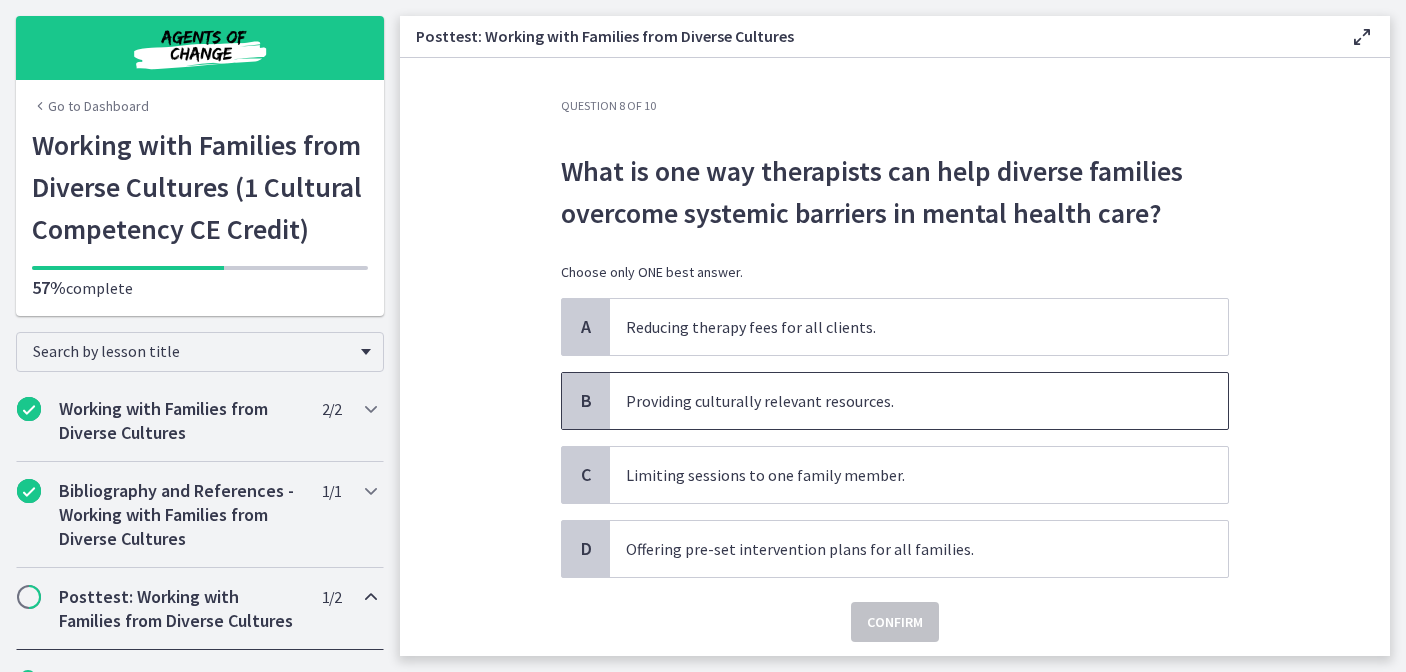 click on "Providing culturally relevant resources." at bounding box center [899, 401] 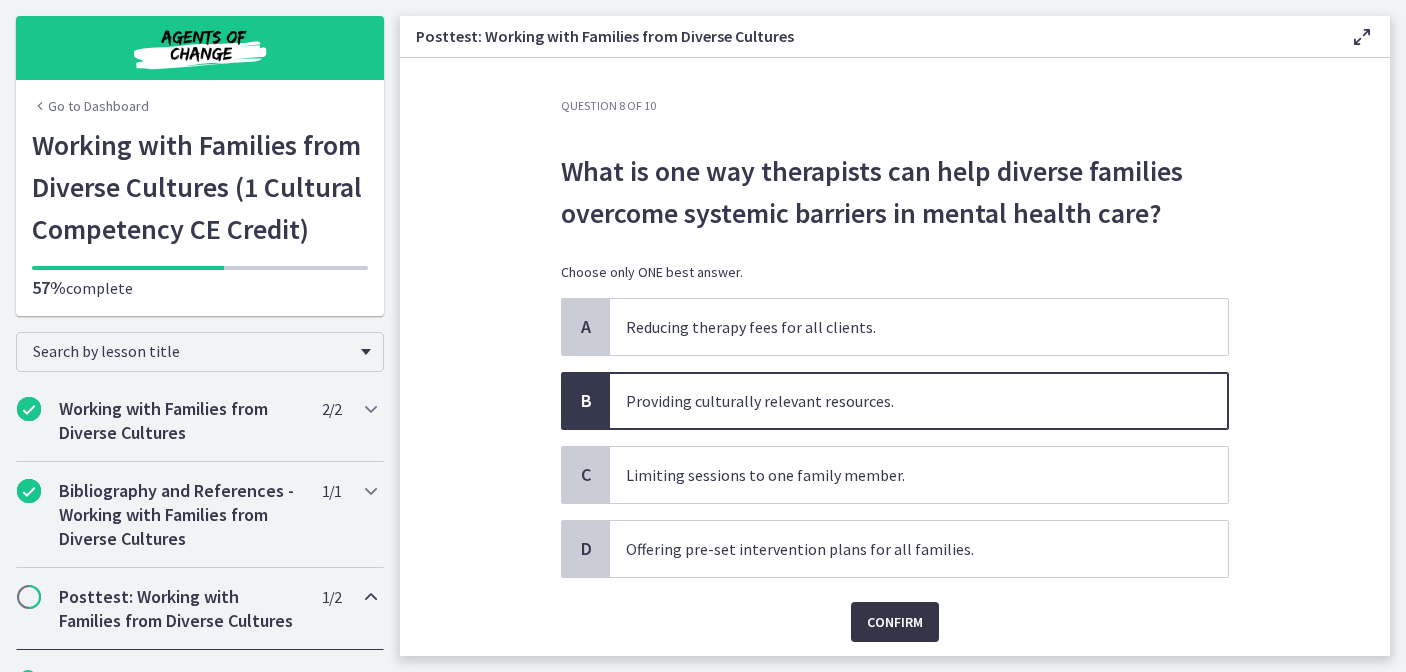 click on "Confirm" at bounding box center [895, 622] 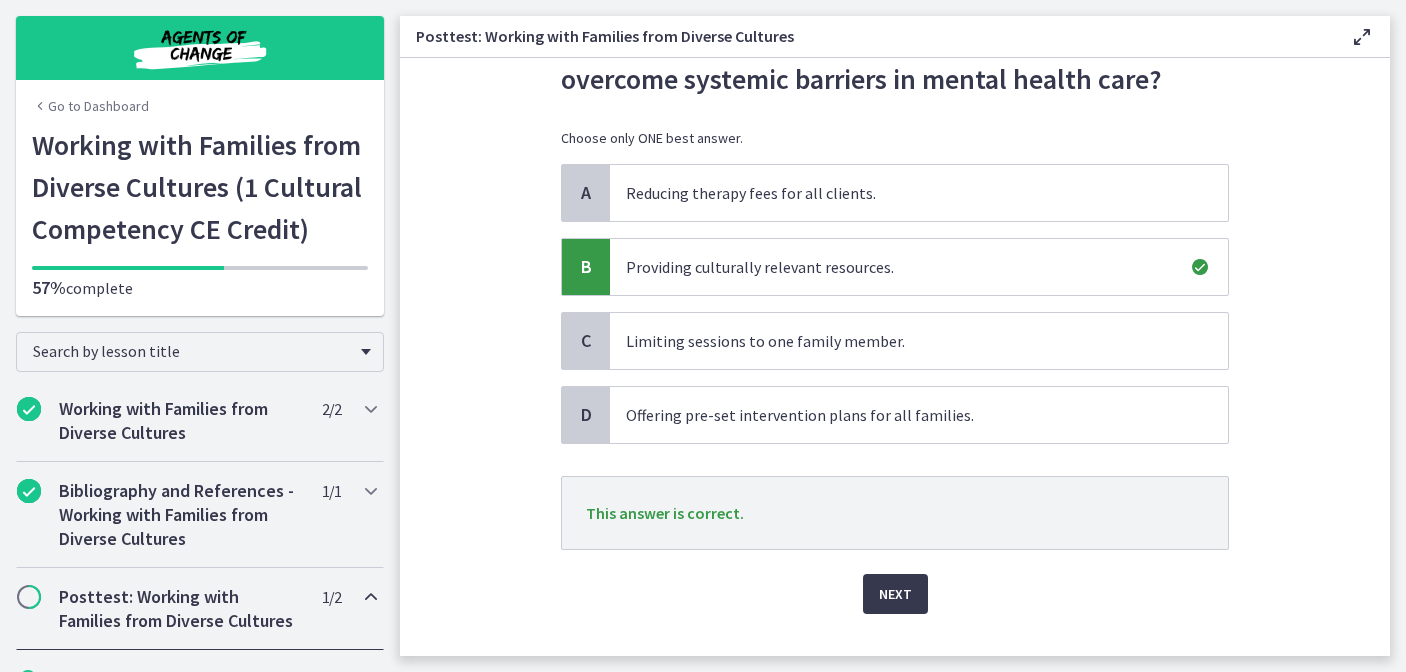scroll, scrollTop: 138, scrollLeft: 0, axis: vertical 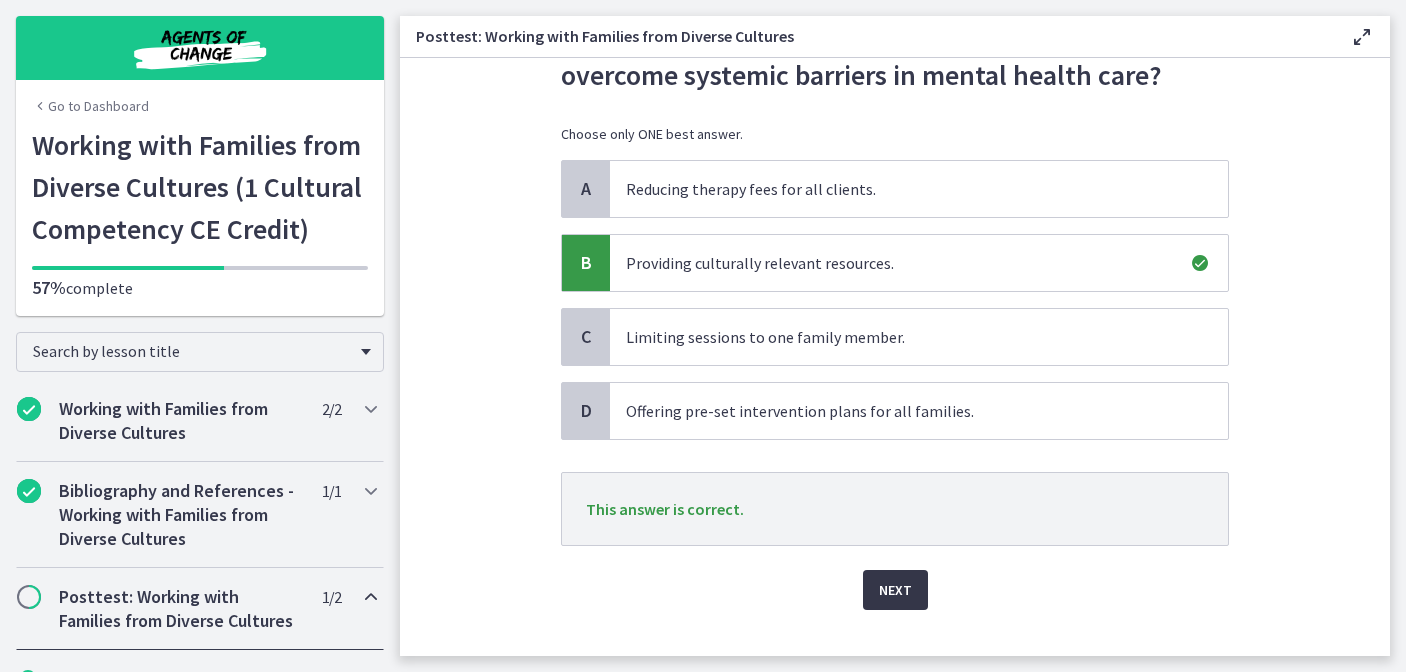 click on "Next" at bounding box center (895, 590) 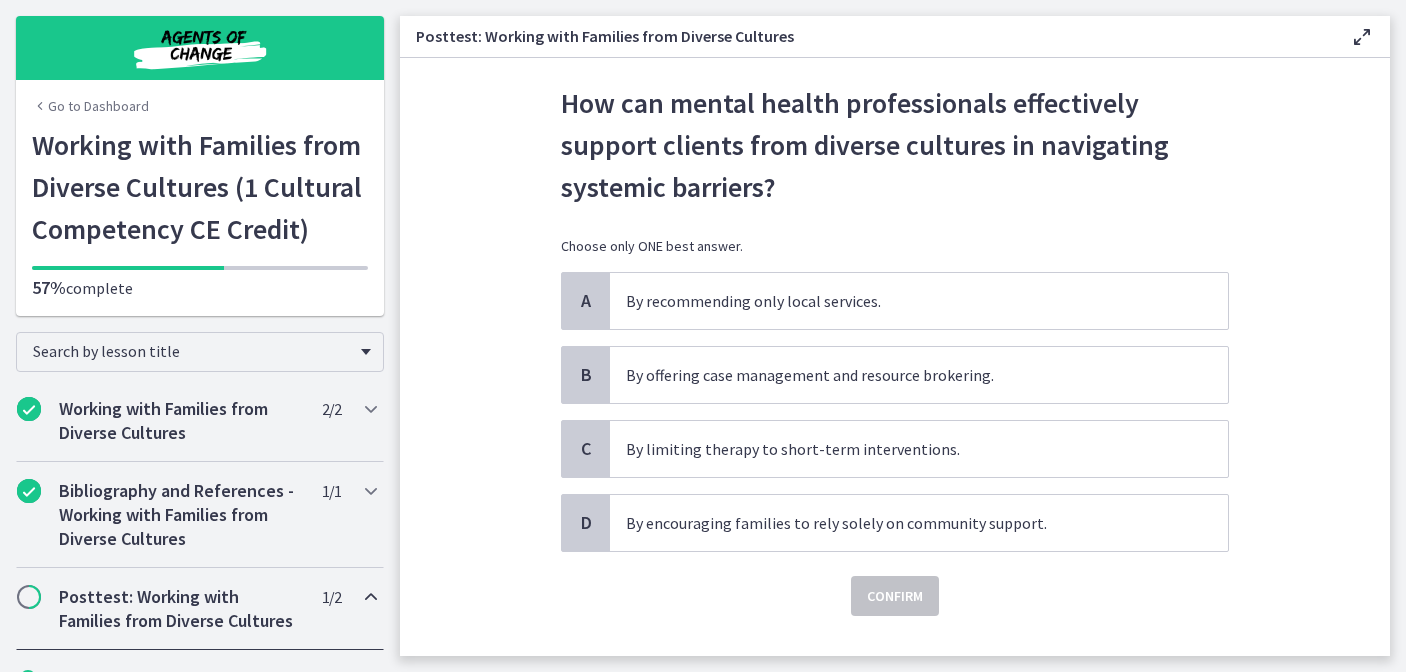 scroll, scrollTop: 70, scrollLeft: 0, axis: vertical 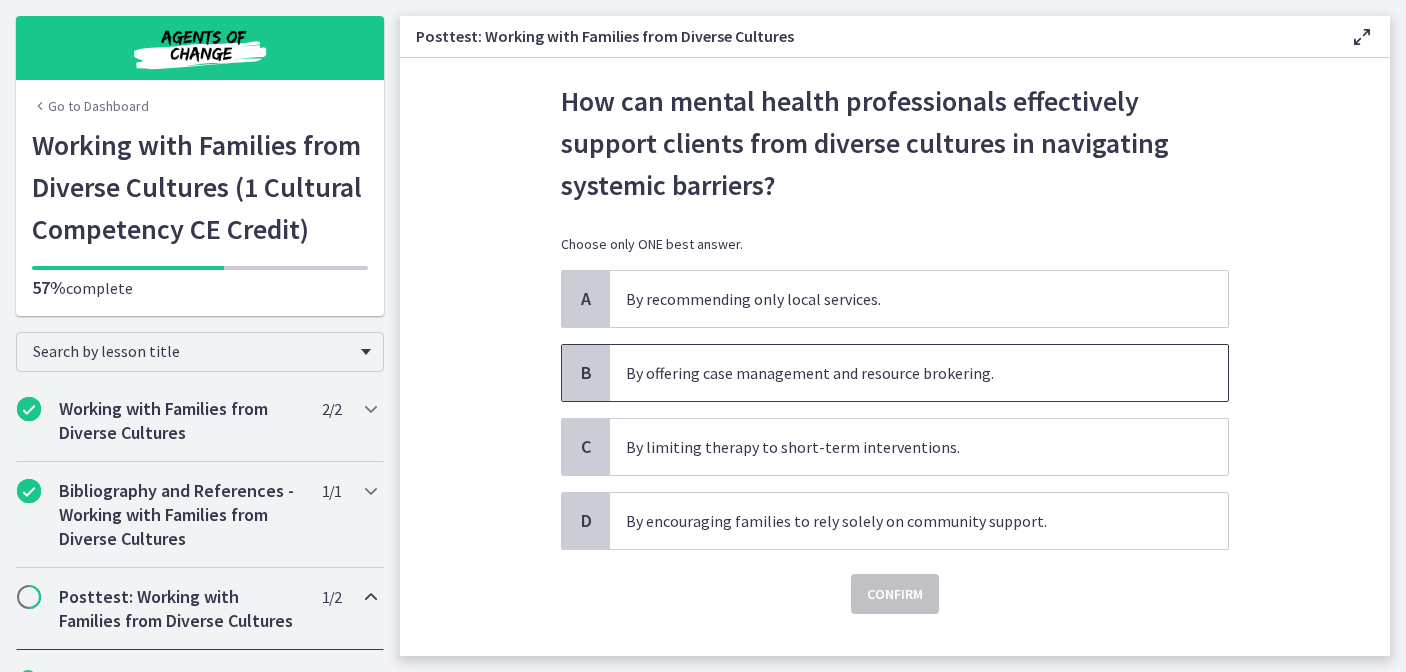 click on "By offering case management and resource brokering." at bounding box center (919, 373) 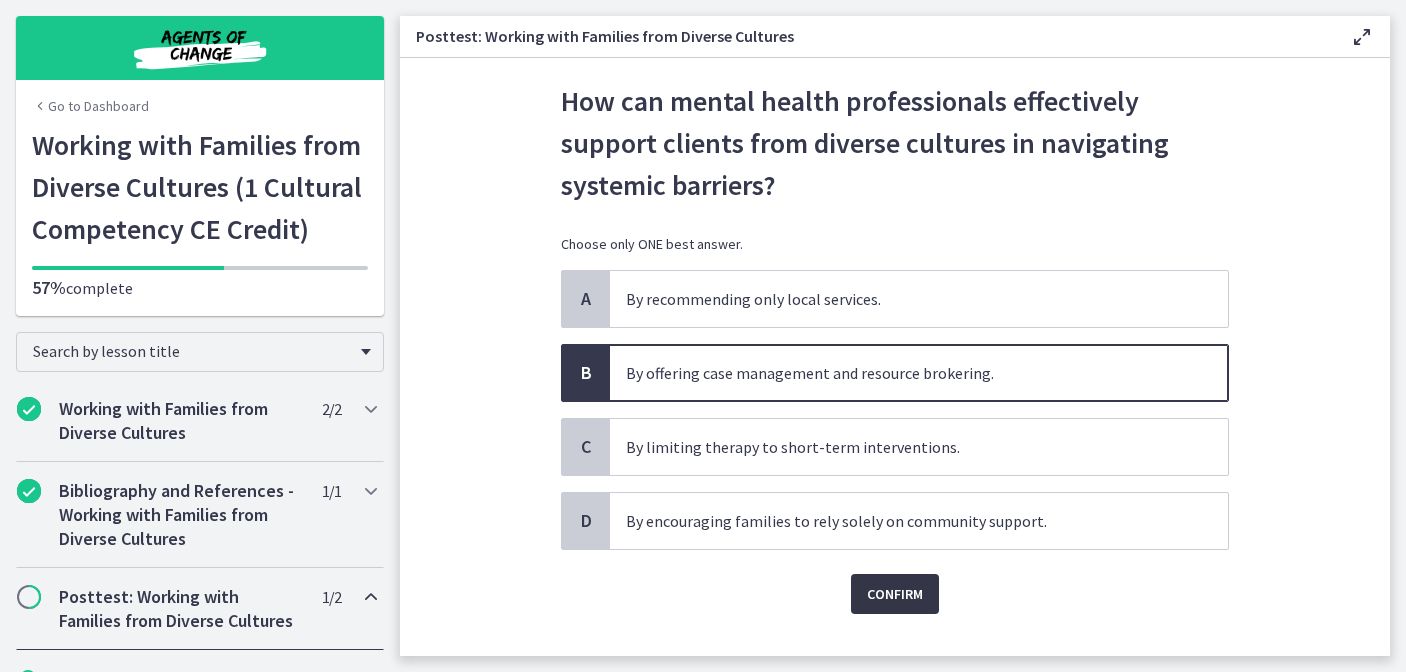 click on "Confirm" at bounding box center (895, 594) 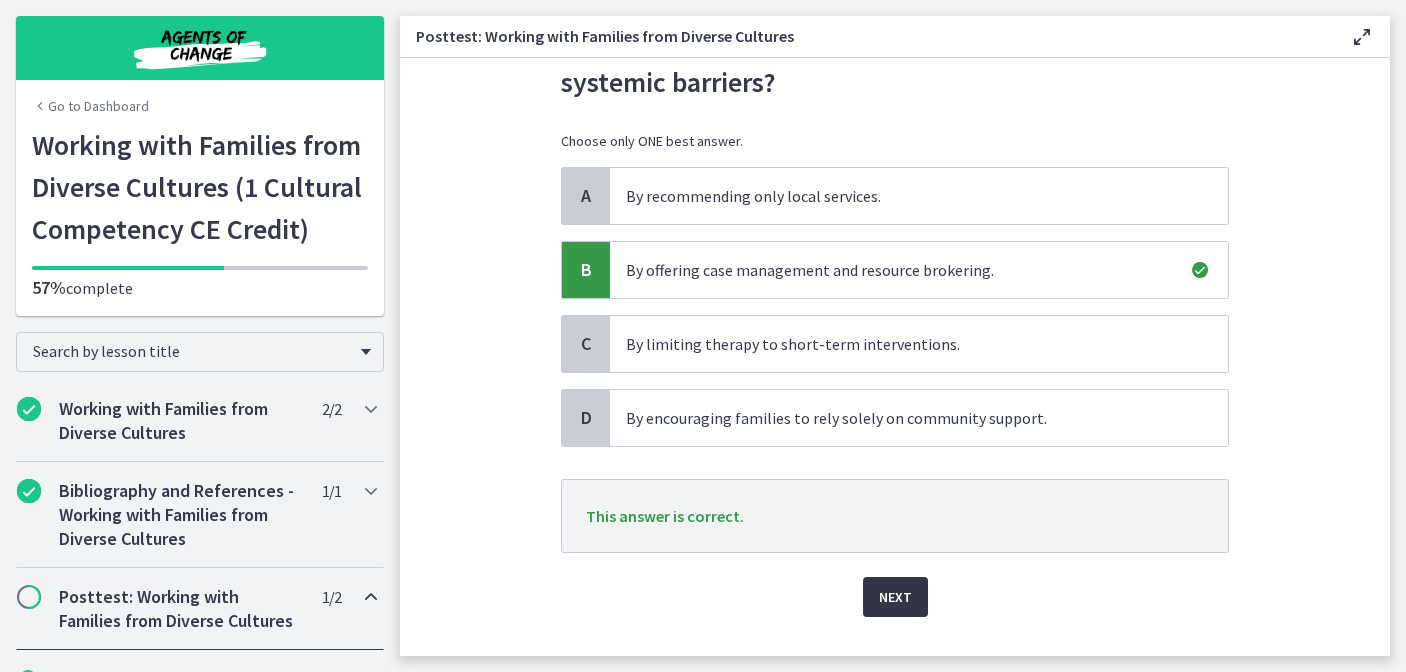 scroll, scrollTop: 178, scrollLeft: 0, axis: vertical 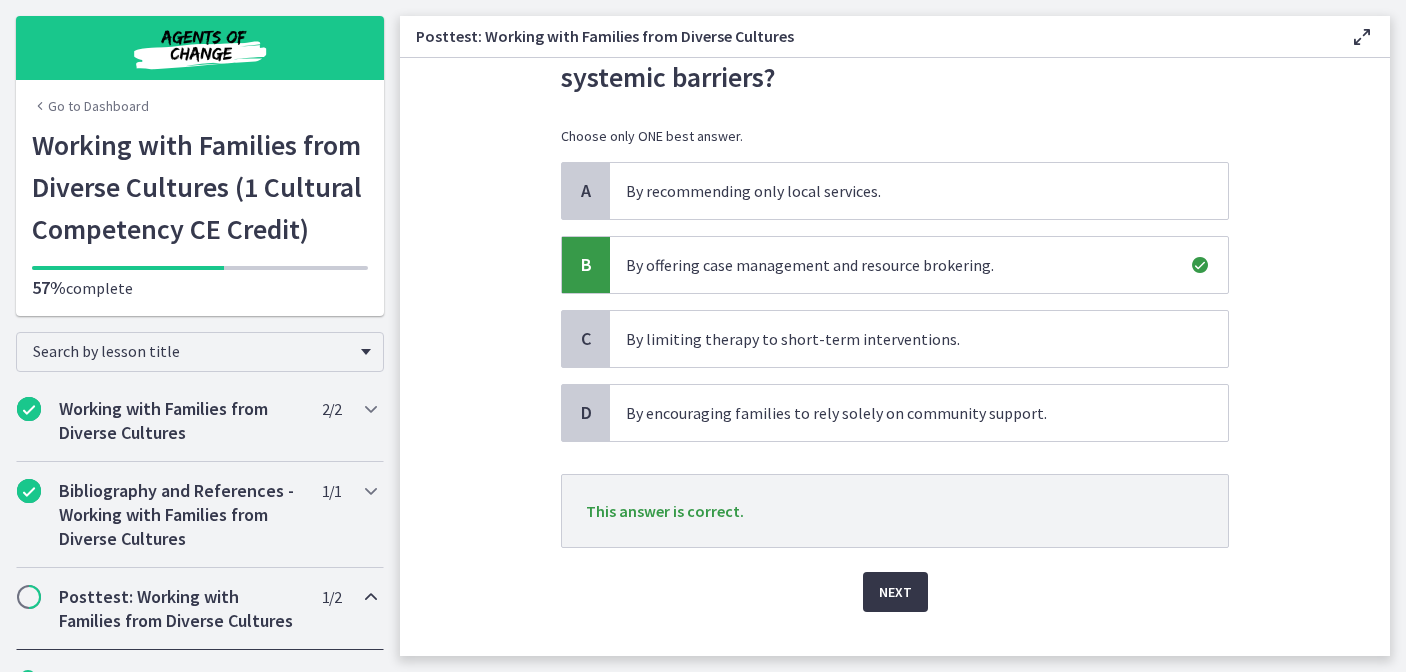 click on "Next" at bounding box center (895, 592) 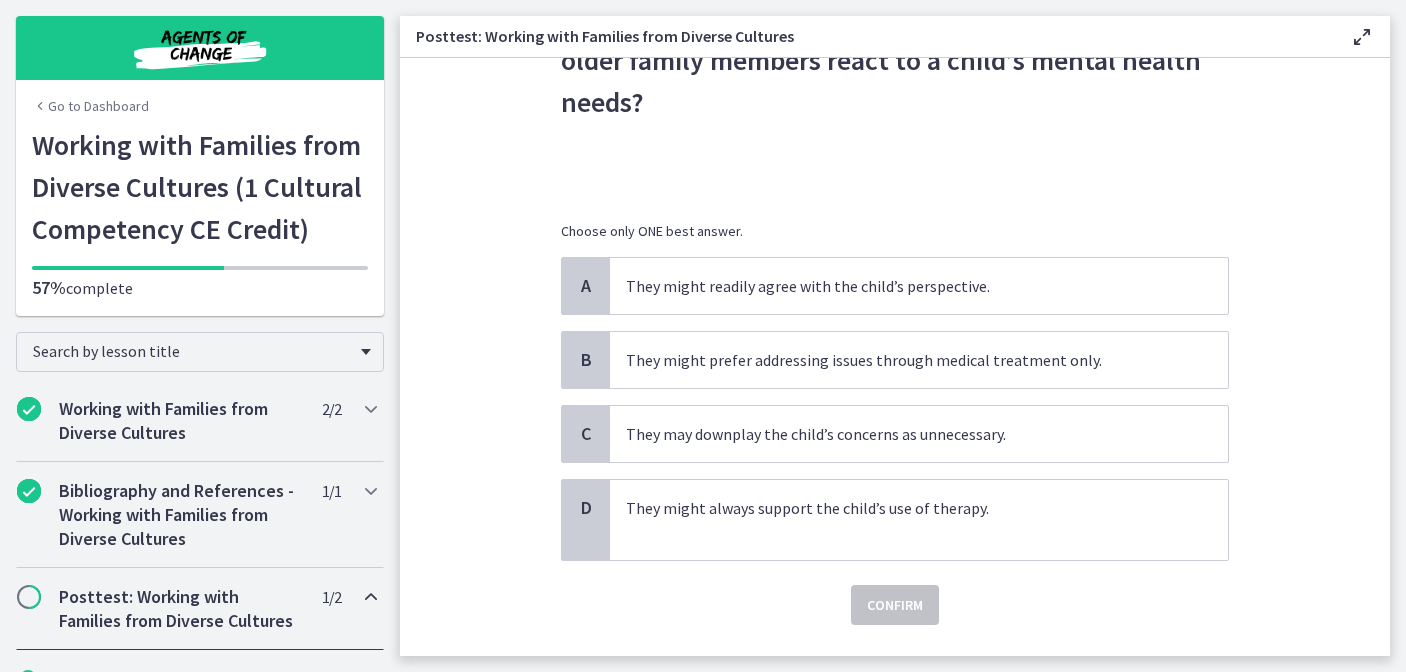 scroll, scrollTop: 158, scrollLeft: 0, axis: vertical 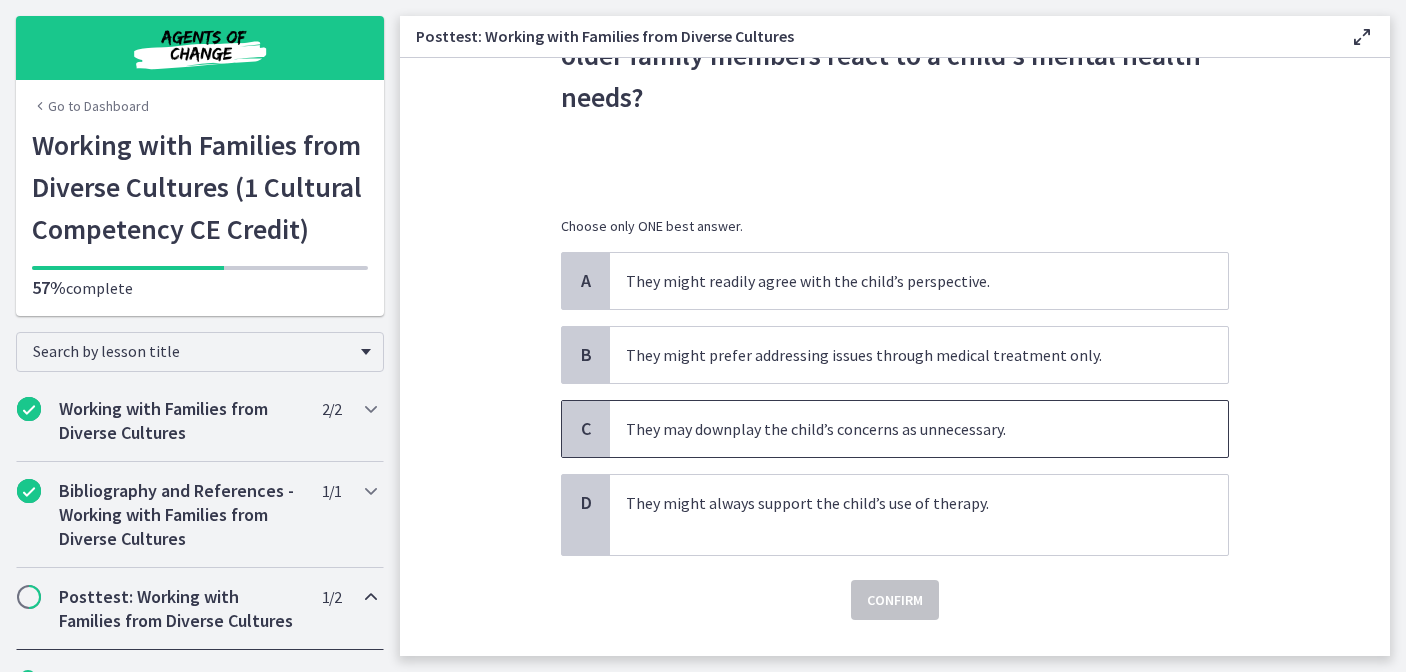 click on "They may downplay the child’s concerns as unnecessary." at bounding box center [919, 429] 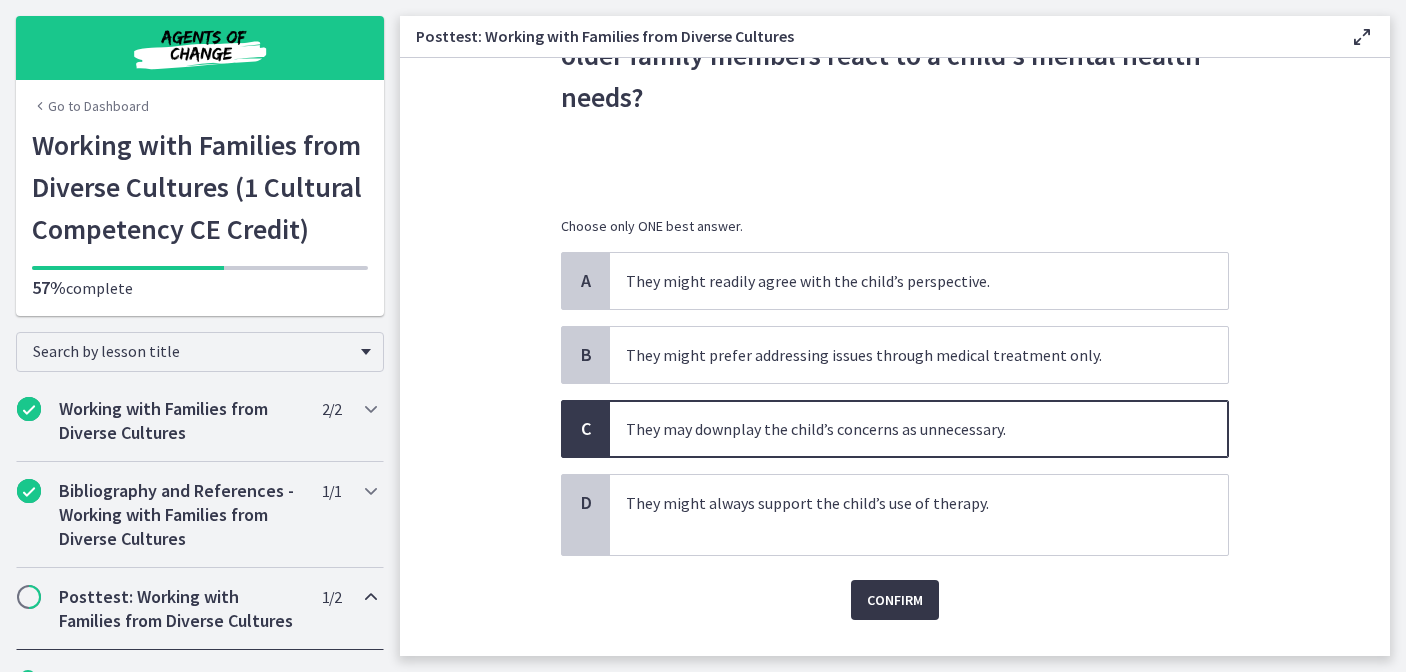 click on "Confirm" at bounding box center (895, 600) 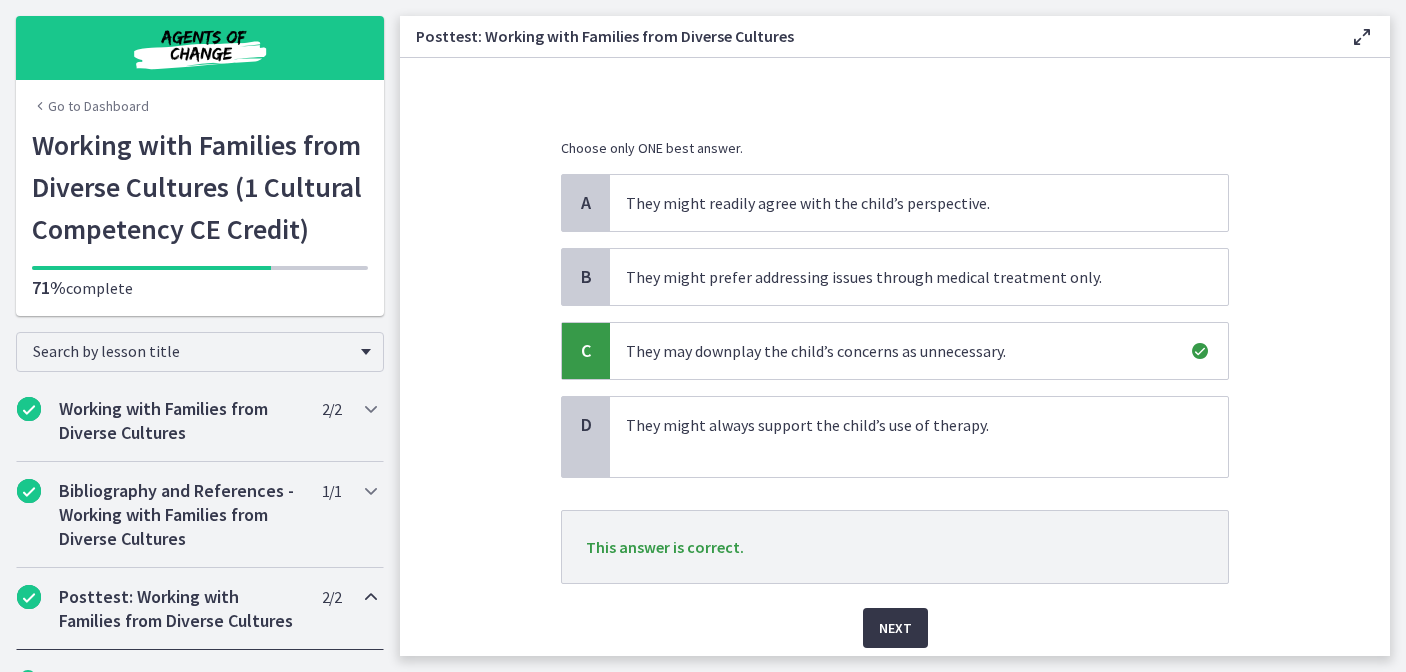 scroll, scrollTop: 289, scrollLeft: 0, axis: vertical 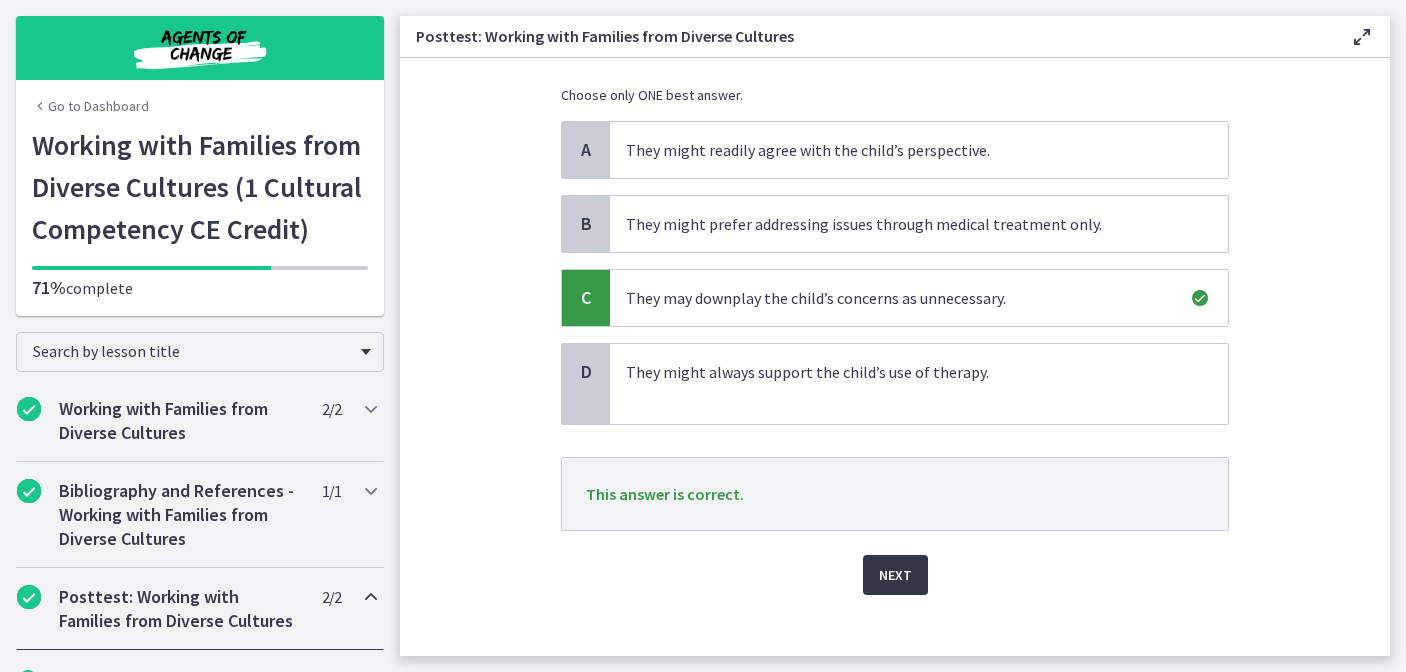 click on "Next" at bounding box center [895, 575] 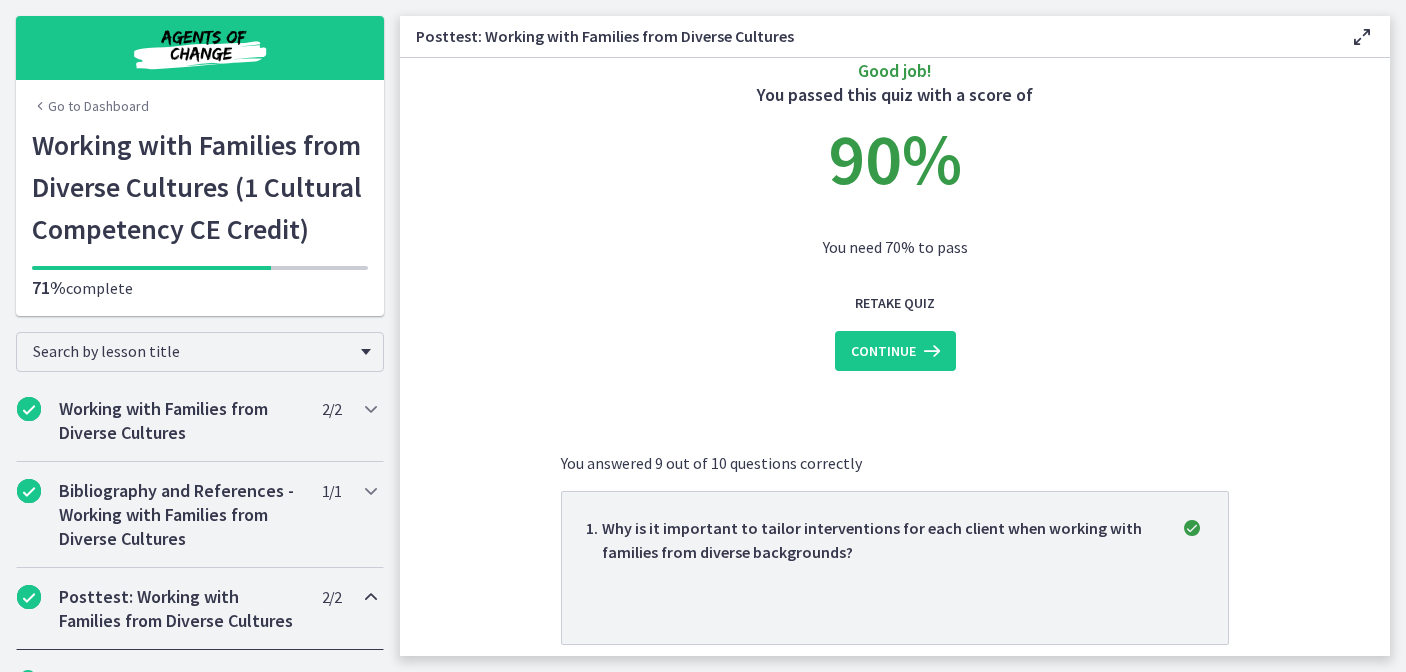 scroll, scrollTop: 43, scrollLeft: 0, axis: vertical 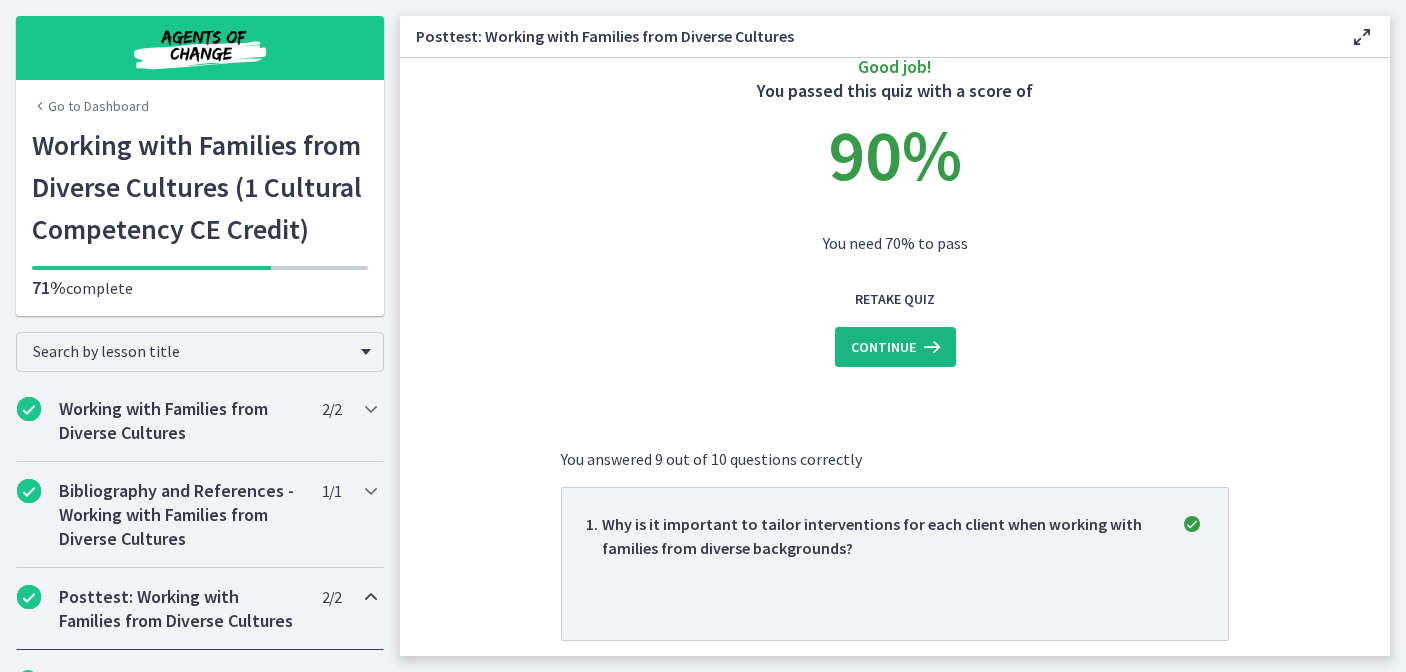 click on "Continue" at bounding box center [883, 347] 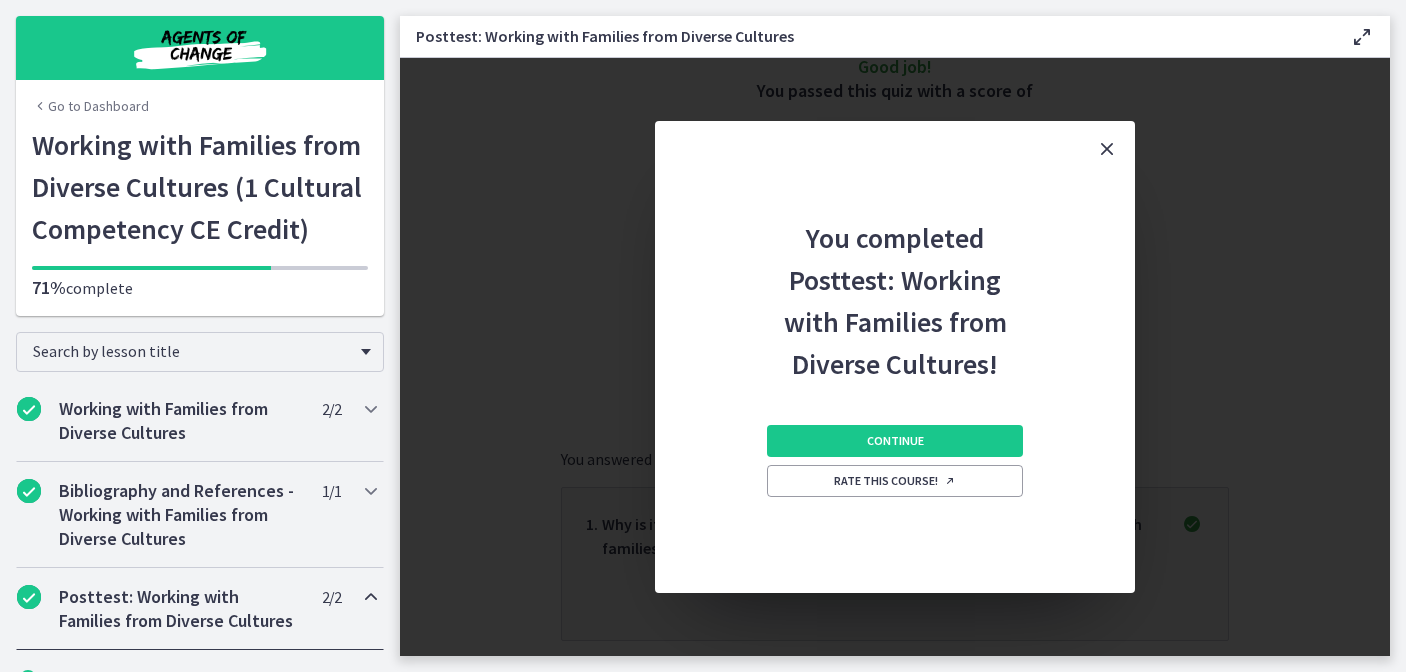 scroll, scrollTop: 0, scrollLeft: 0, axis: both 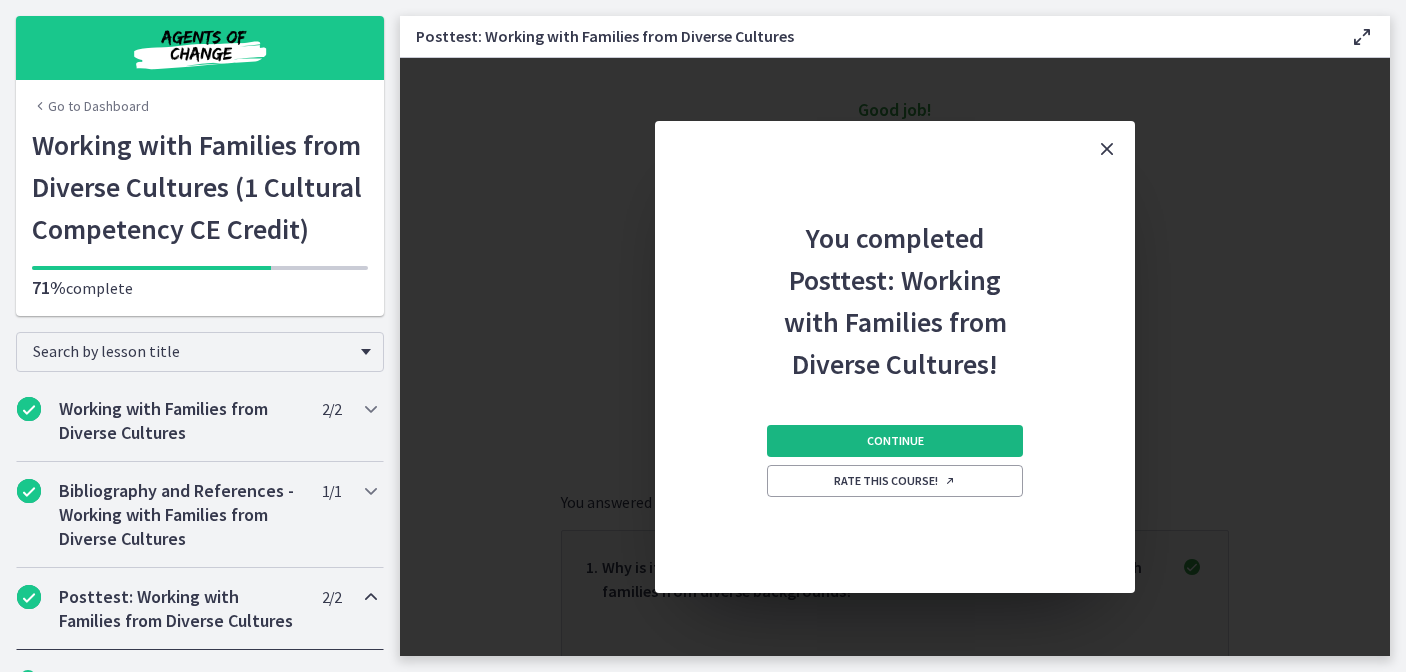 click on "Continue" at bounding box center (895, 441) 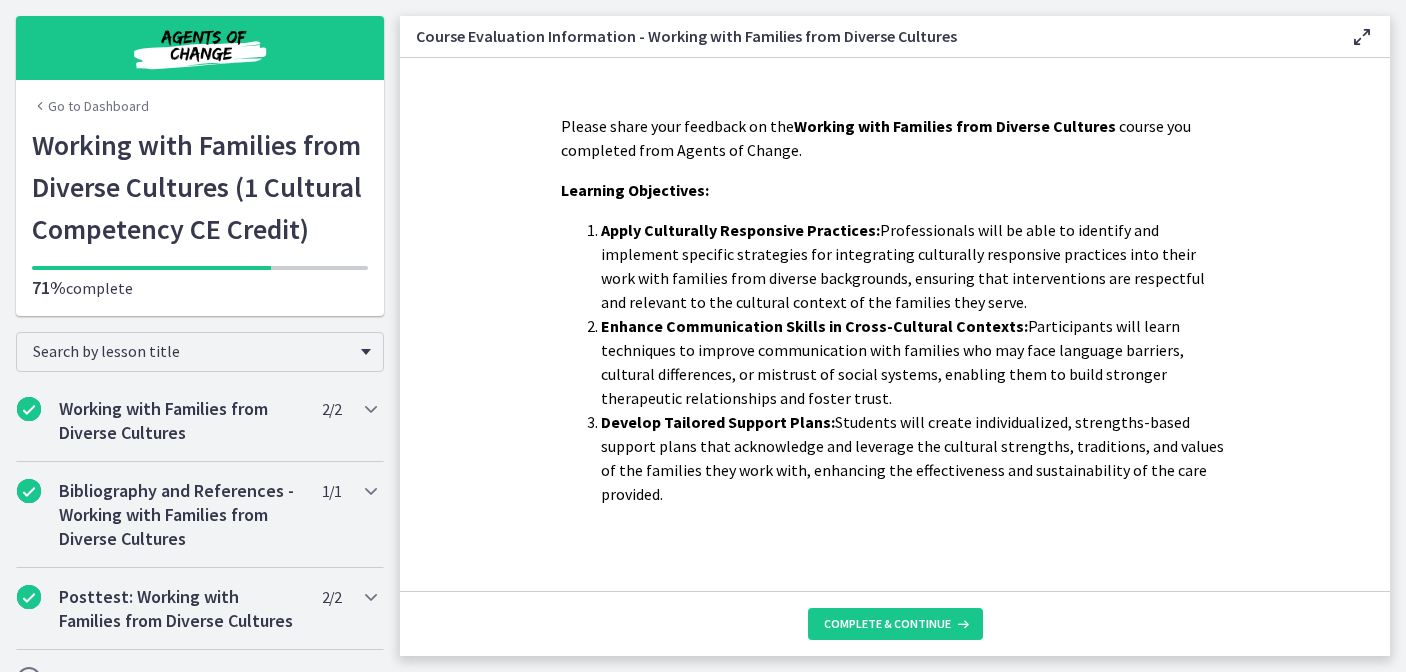 scroll, scrollTop: 11, scrollLeft: 0, axis: vertical 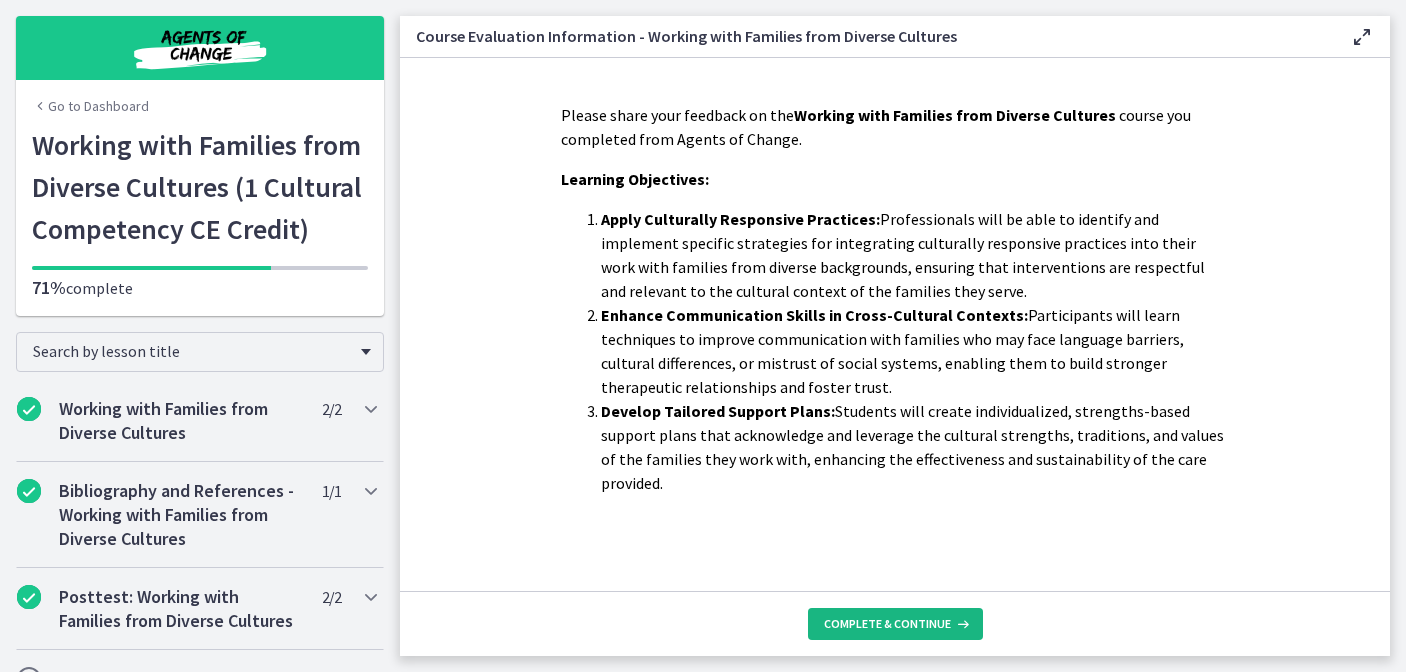 click on "Complete & continue" at bounding box center (887, 624) 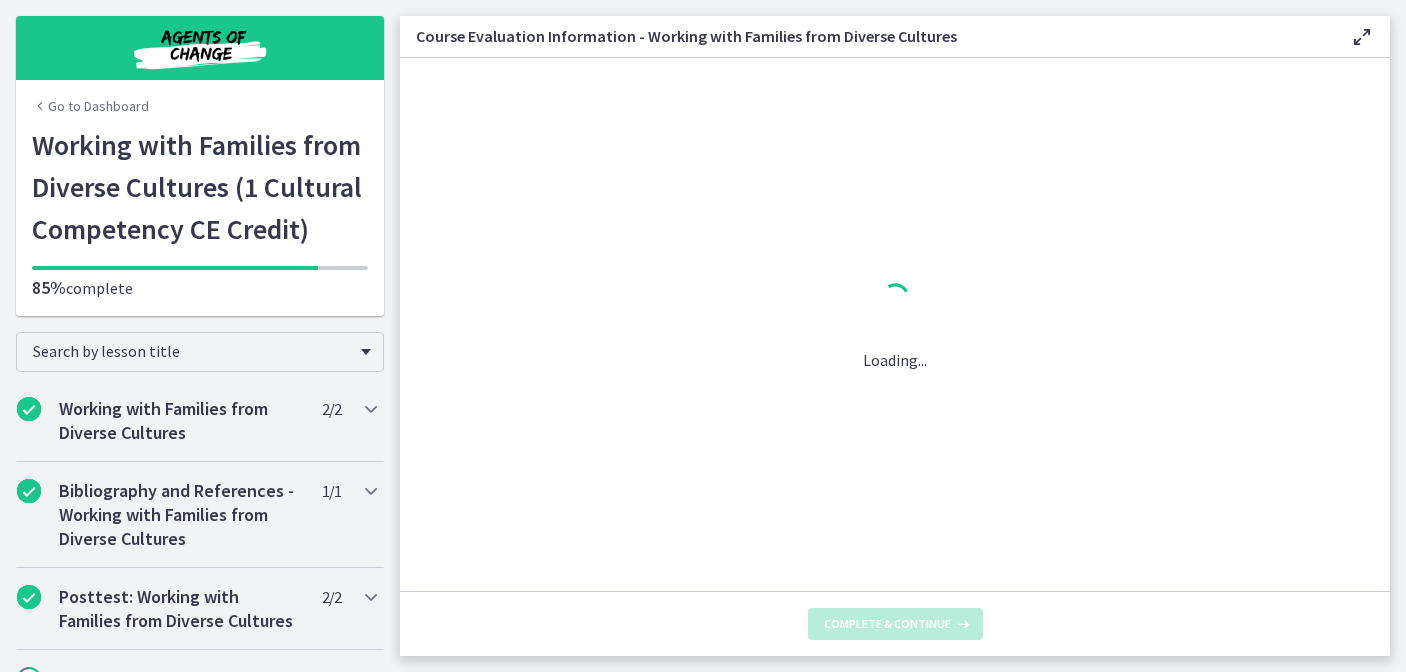 scroll, scrollTop: 0, scrollLeft: 0, axis: both 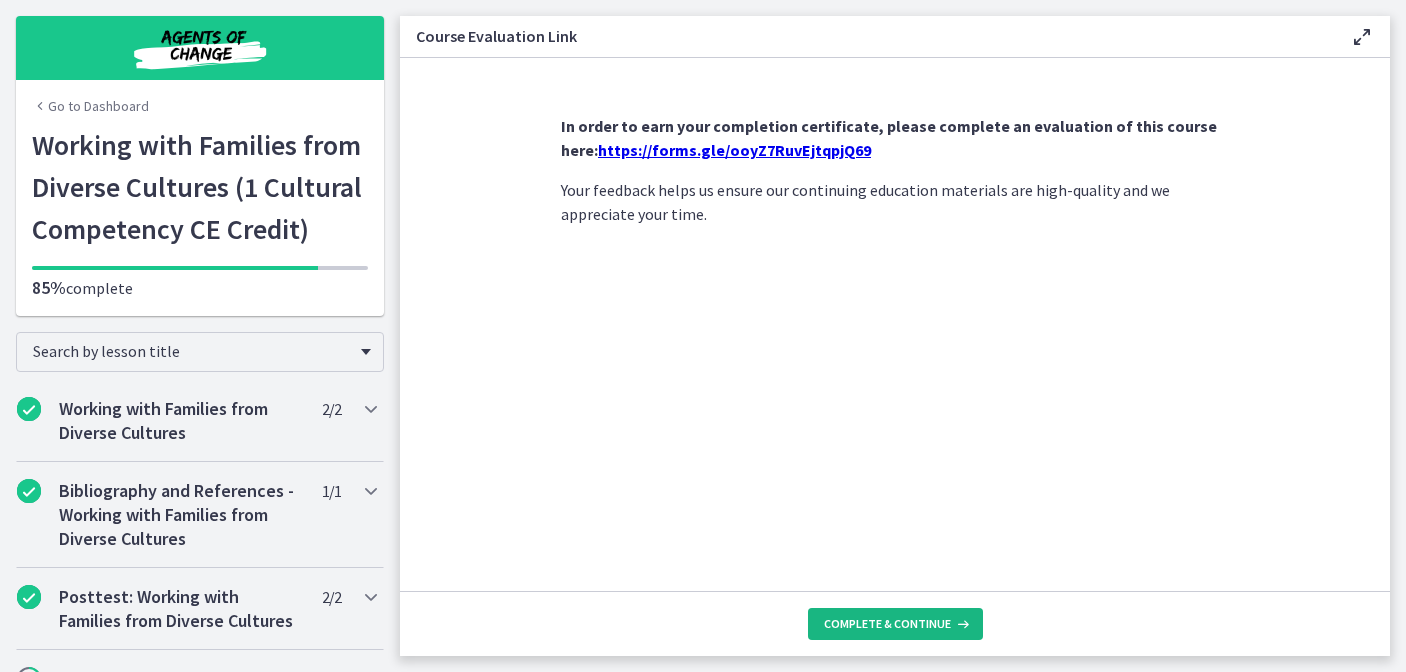 click on "Complete & continue" at bounding box center [887, 624] 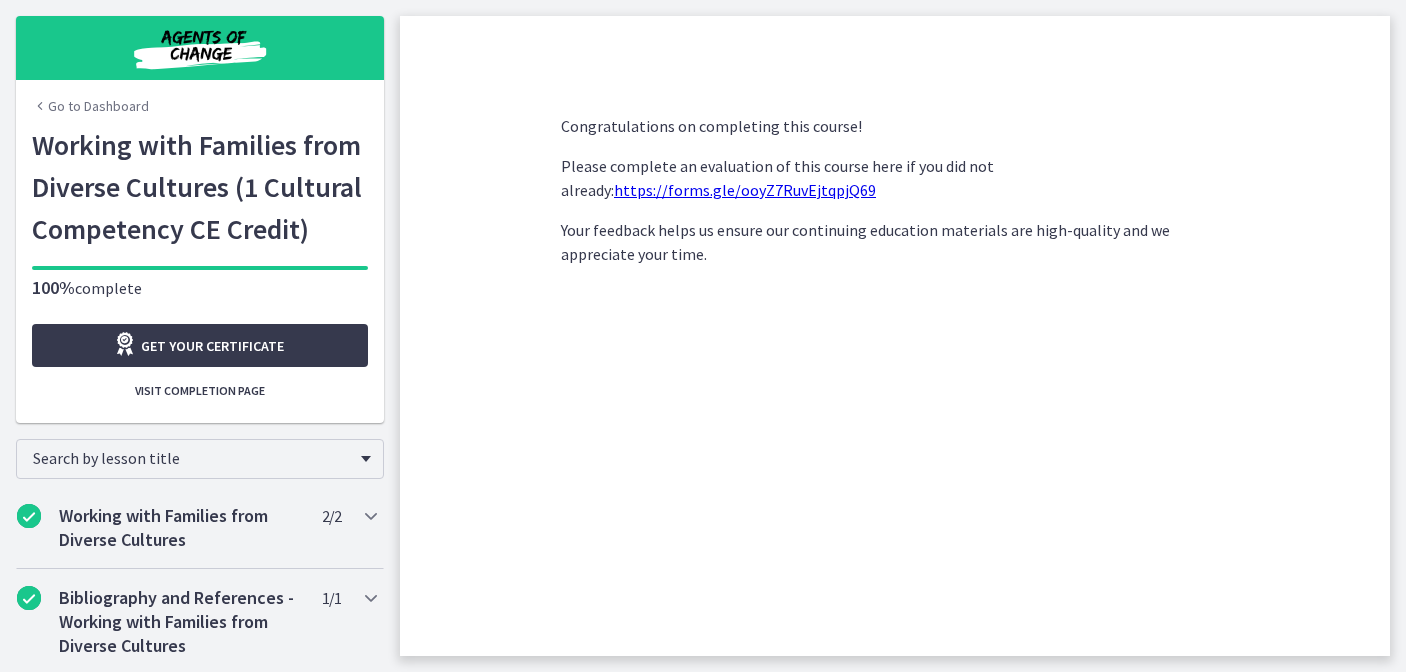 click on "Go to Dashboard" at bounding box center [90, 106] 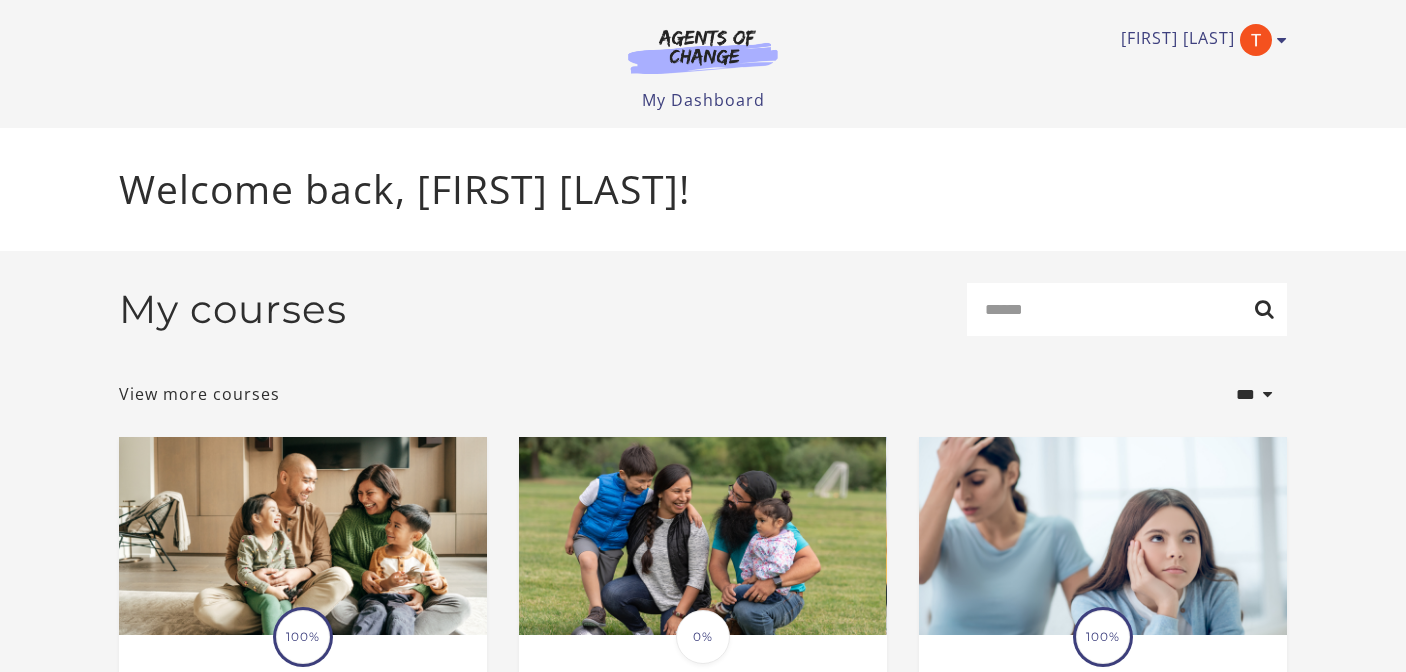 scroll, scrollTop: 0, scrollLeft: 0, axis: both 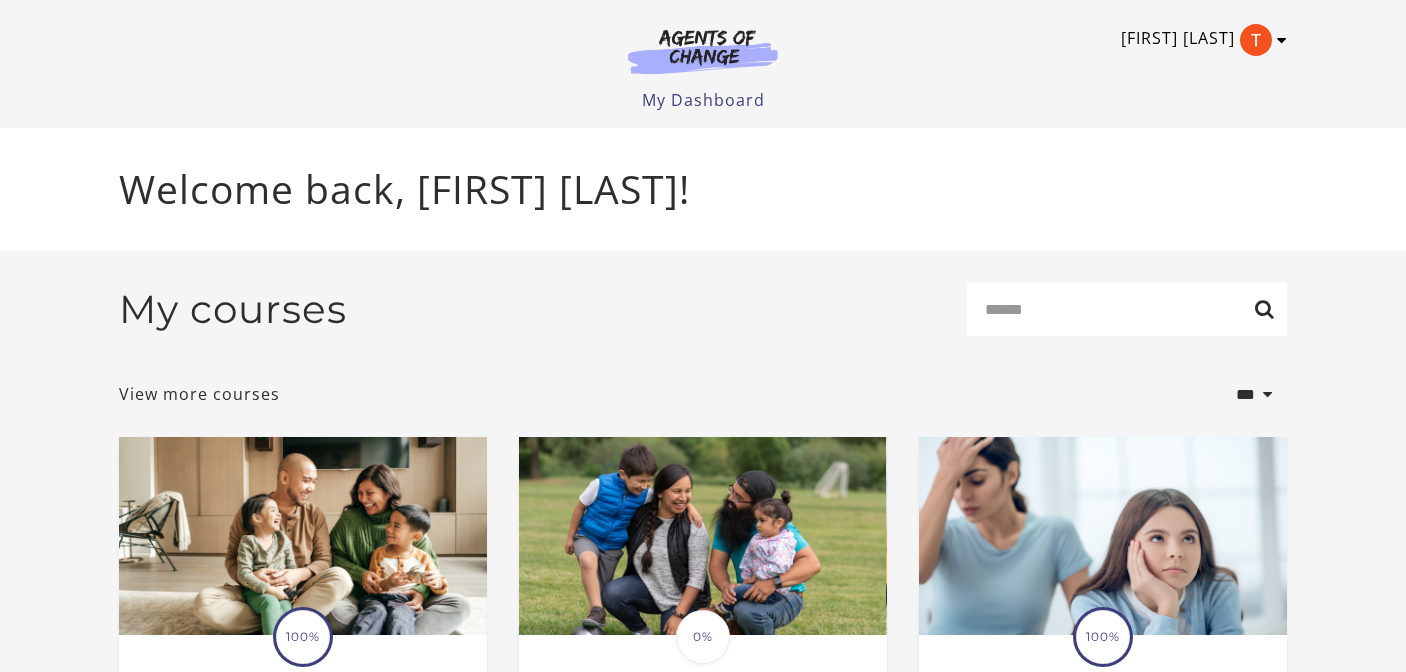 click on "Tyra B" at bounding box center [1199, 40] 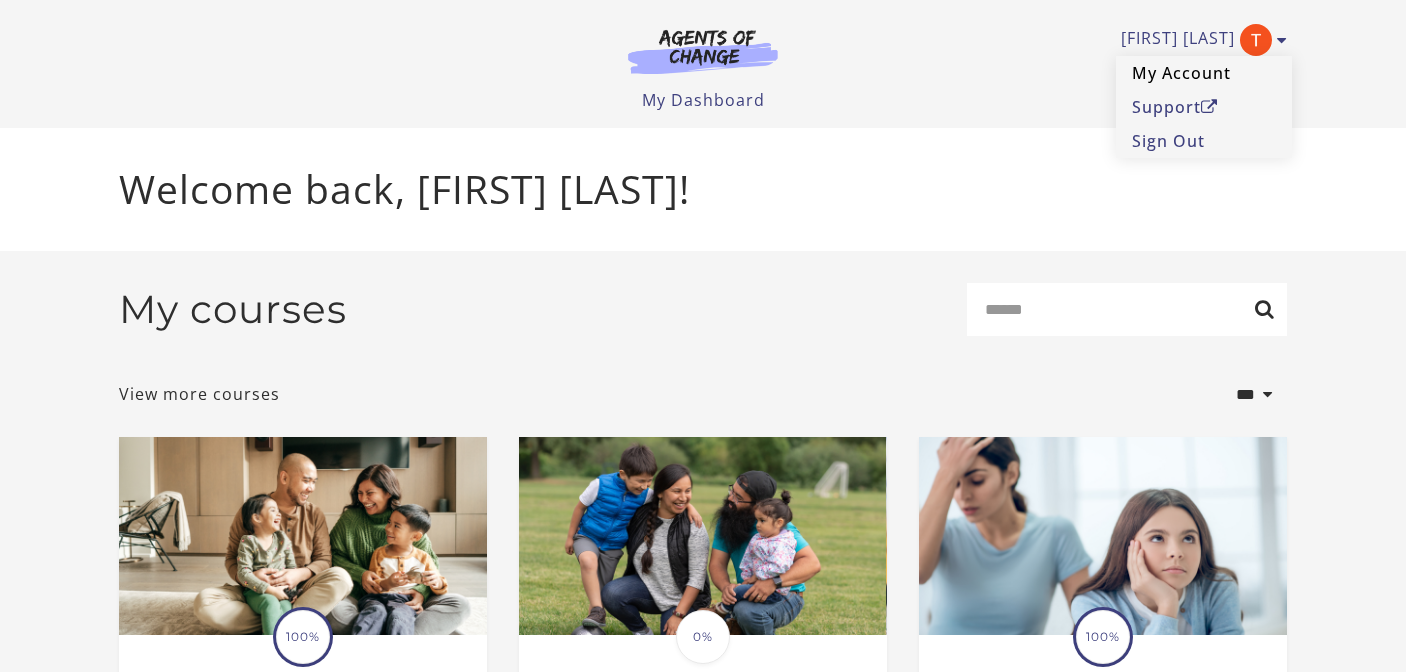 click on "My Account" at bounding box center [1204, 73] 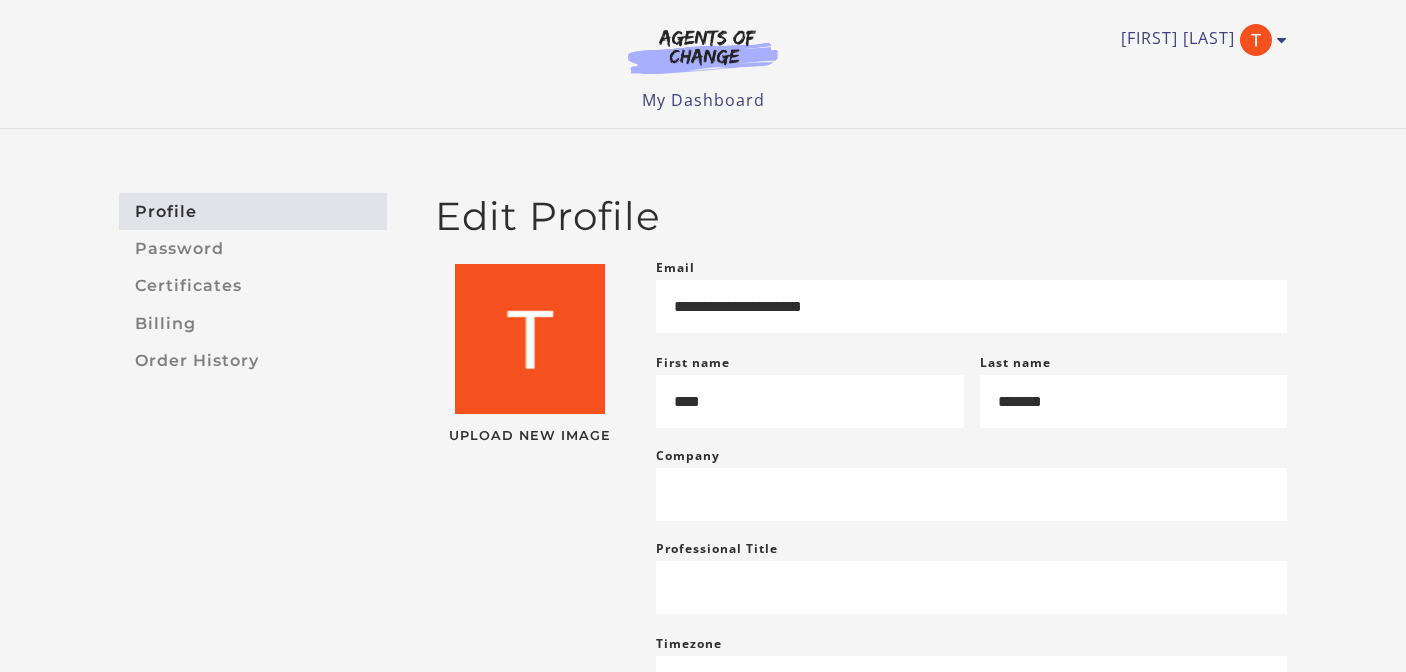 scroll, scrollTop: 0, scrollLeft: 0, axis: both 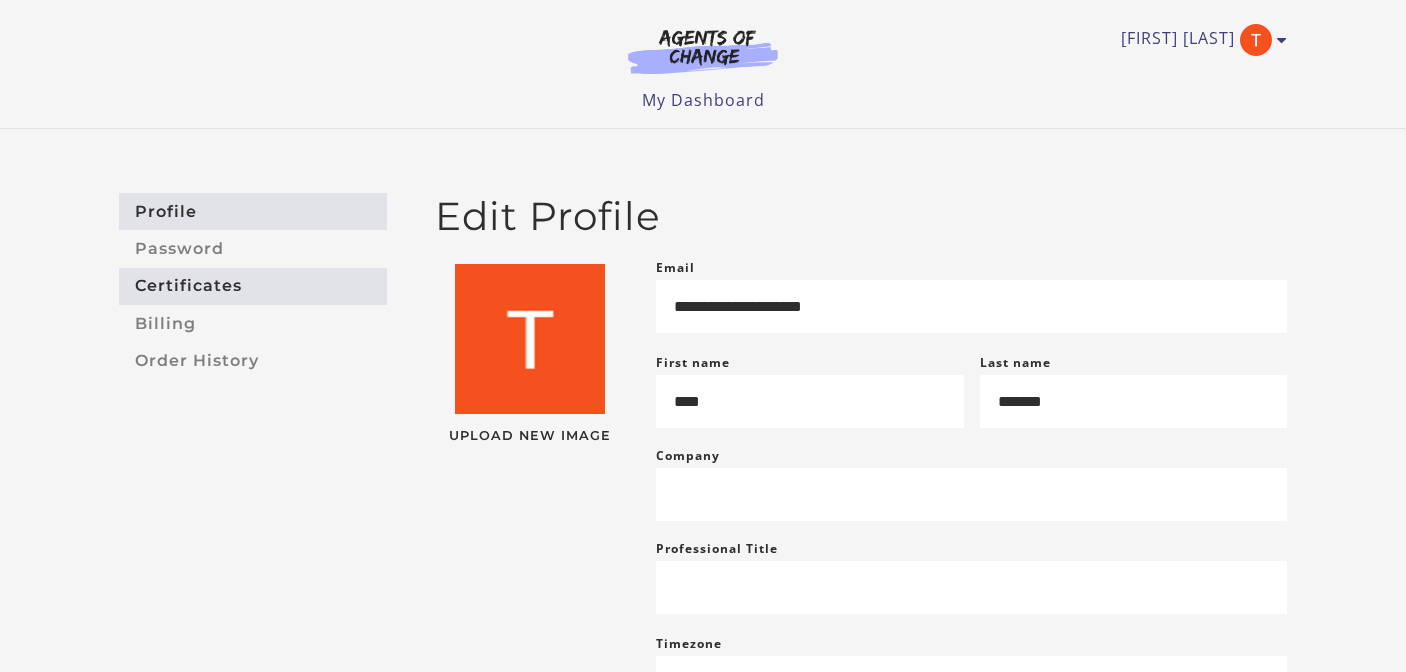 click on "Certificates" at bounding box center [253, 286] 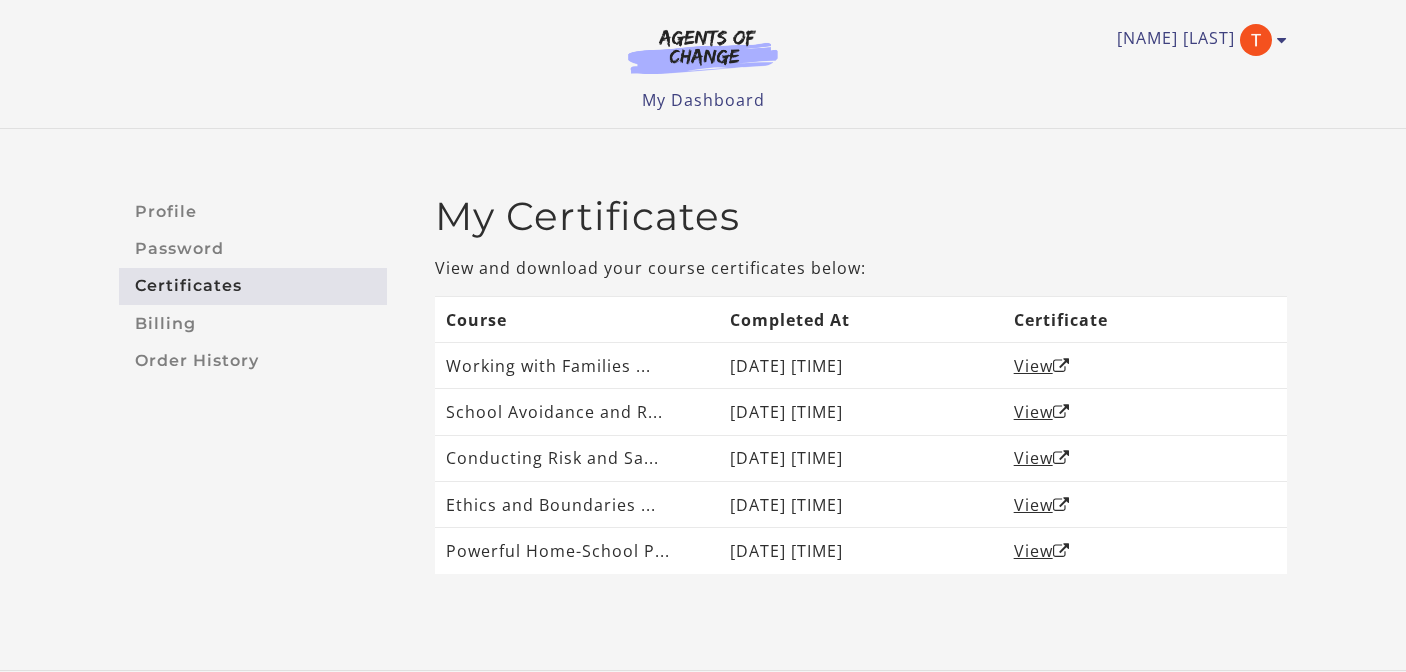 scroll, scrollTop: 0, scrollLeft: 0, axis: both 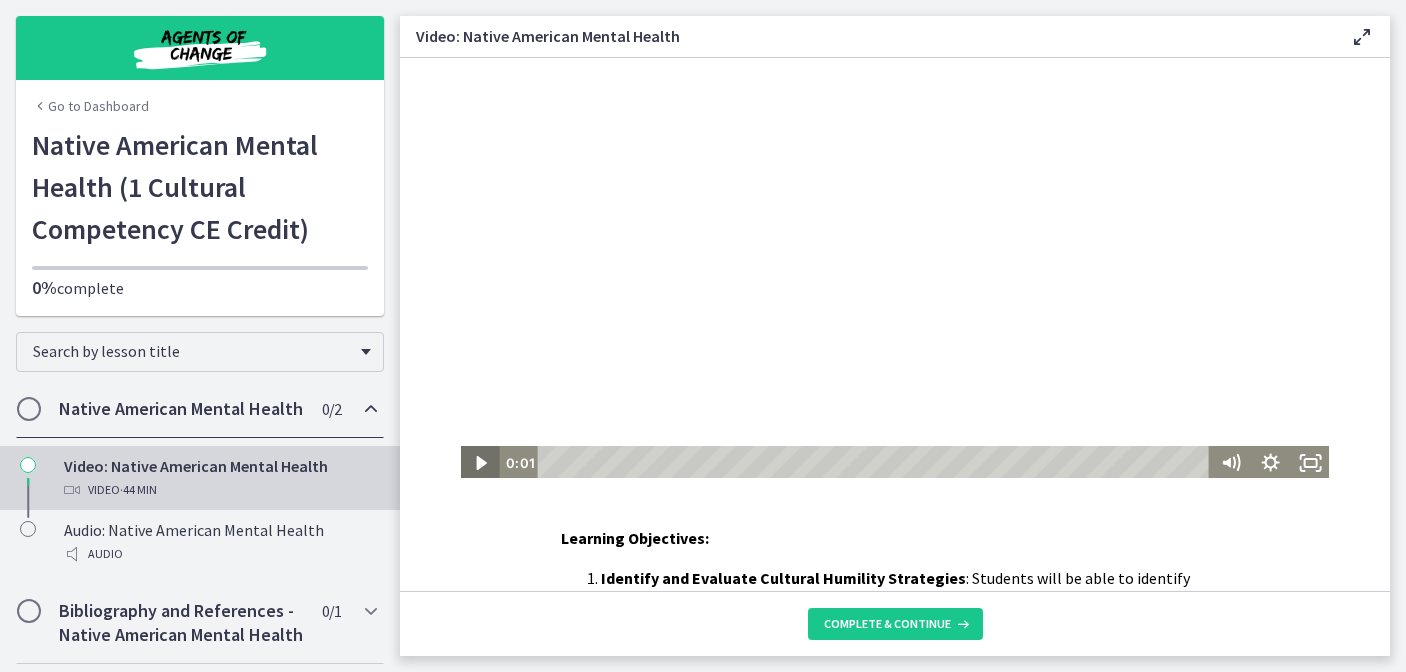 click 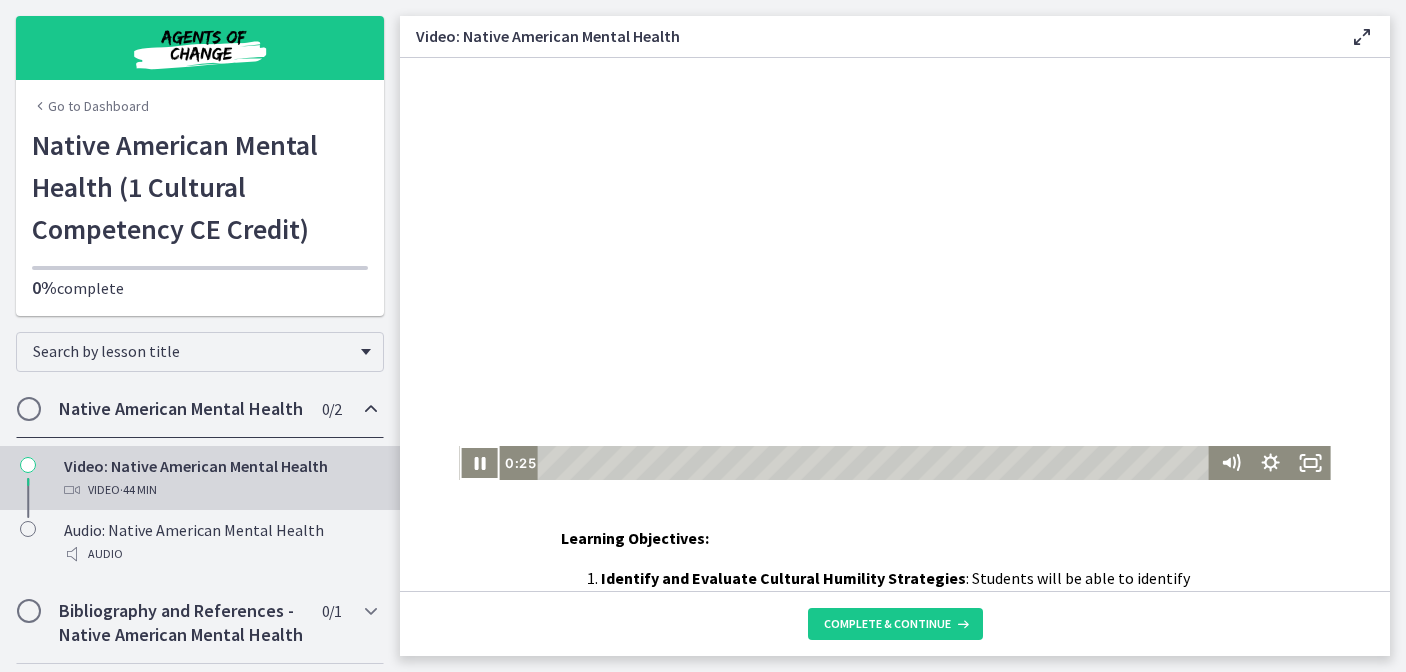 click at bounding box center (894, 269) 